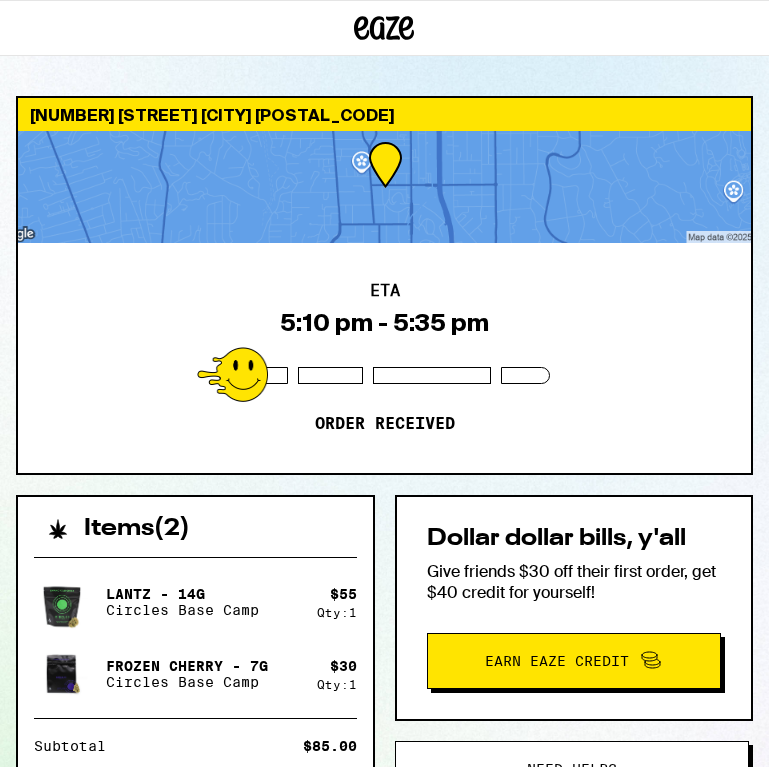 scroll, scrollTop: 0, scrollLeft: 0, axis: both 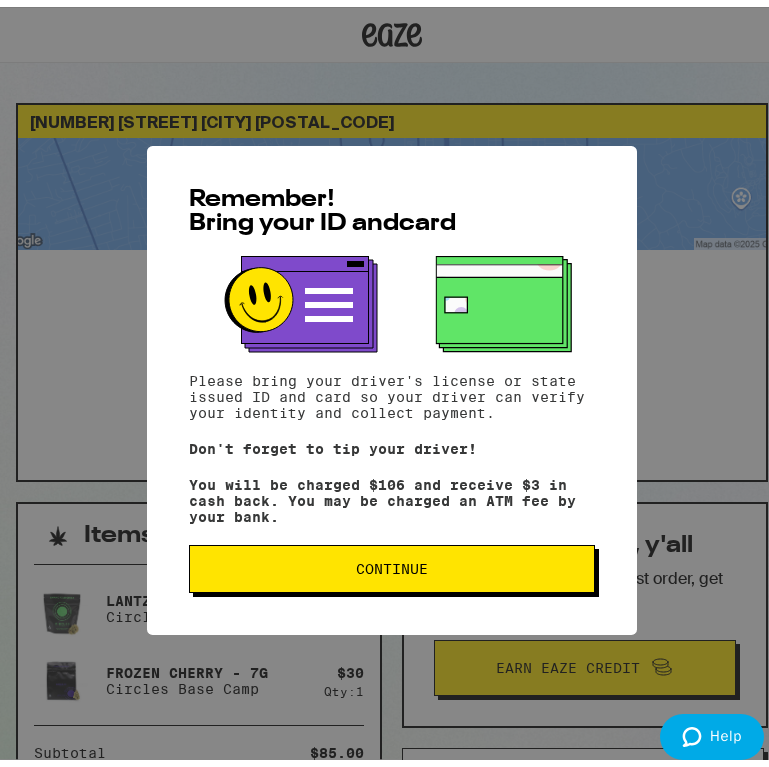 click on "Continue" at bounding box center (392, 562) 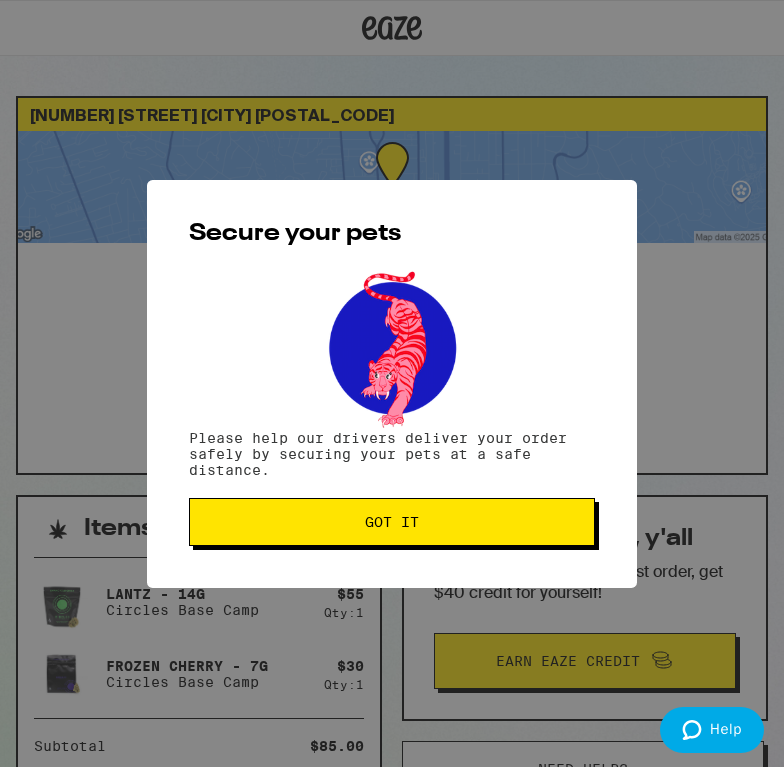 click on "Got it" at bounding box center (392, 522) 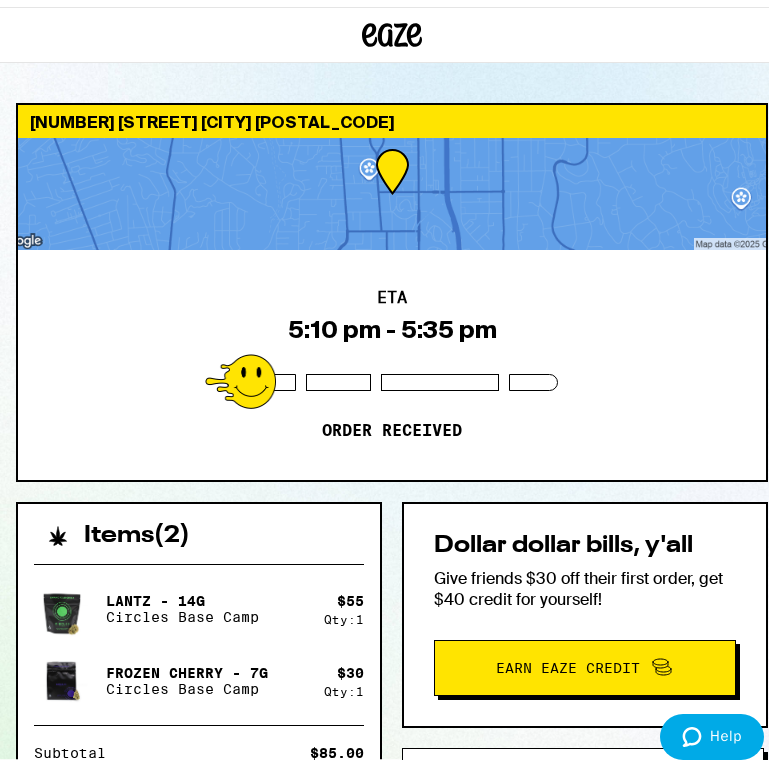 scroll, scrollTop: 0, scrollLeft: 0, axis: both 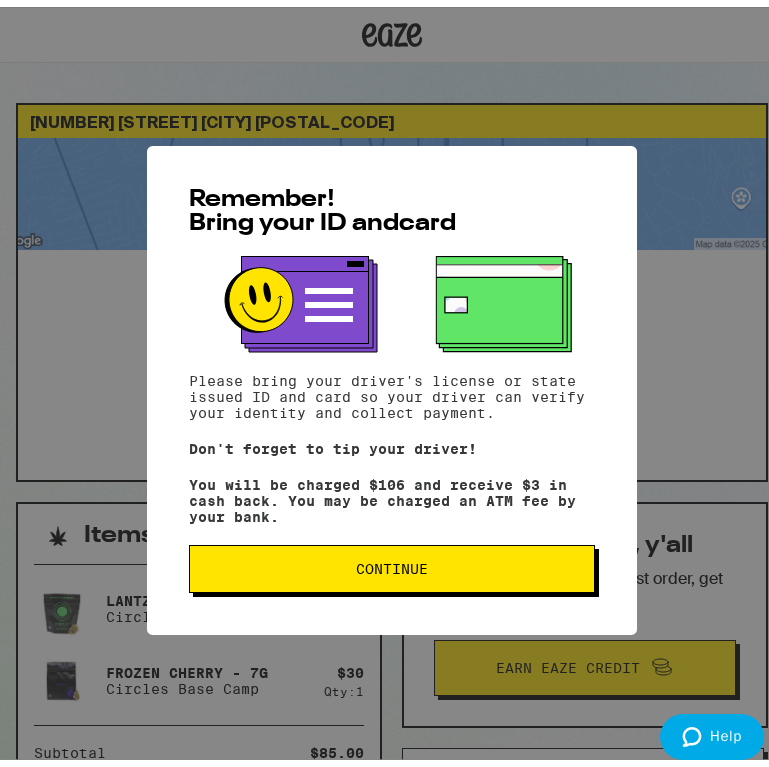 click on "Continue" at bounding box center [392, 562] 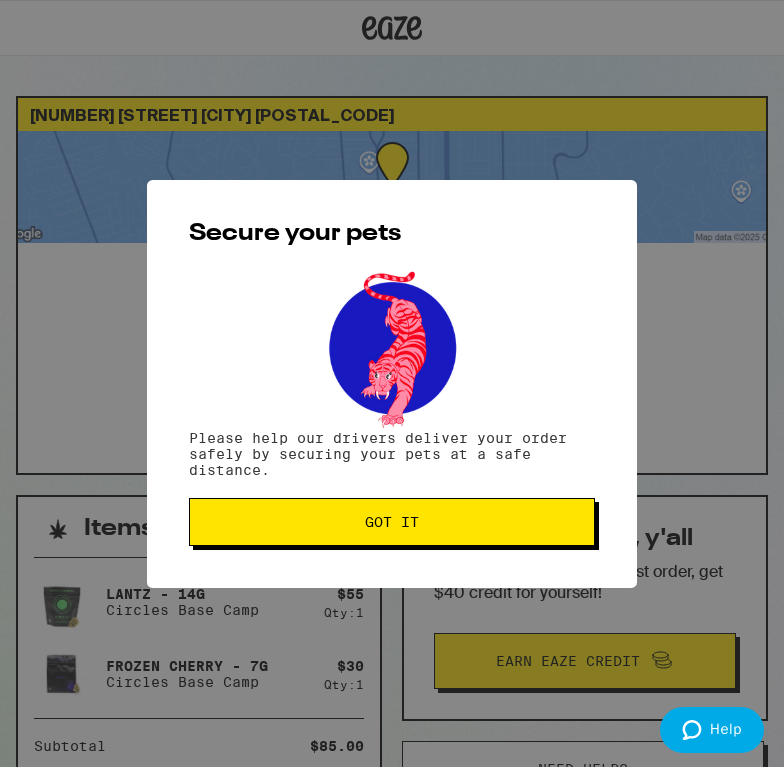 click on "Got it" at bounding box center (392, 522) 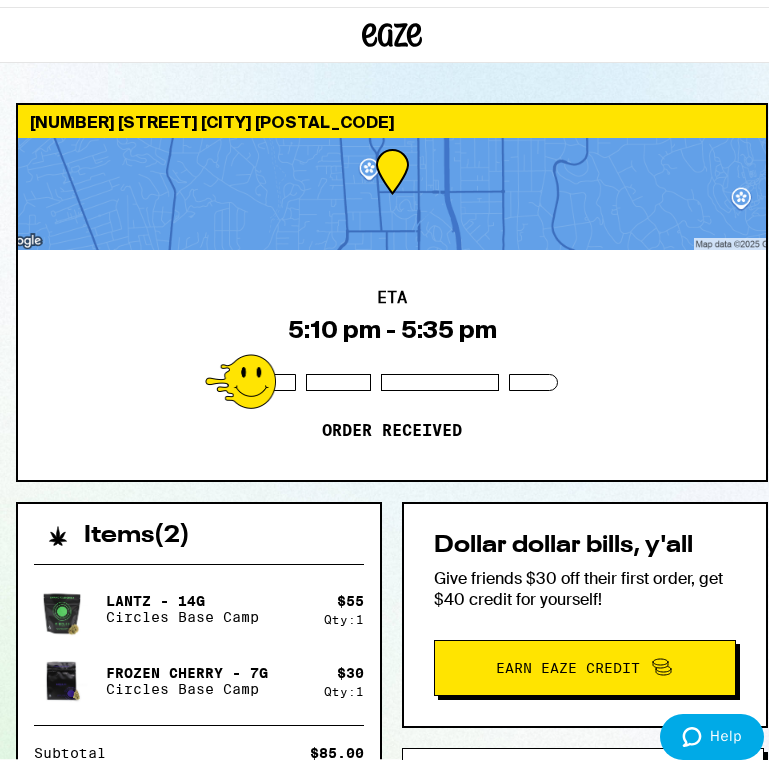 scroll, scrollTop: 0, scrollLeft: 0, axis: both 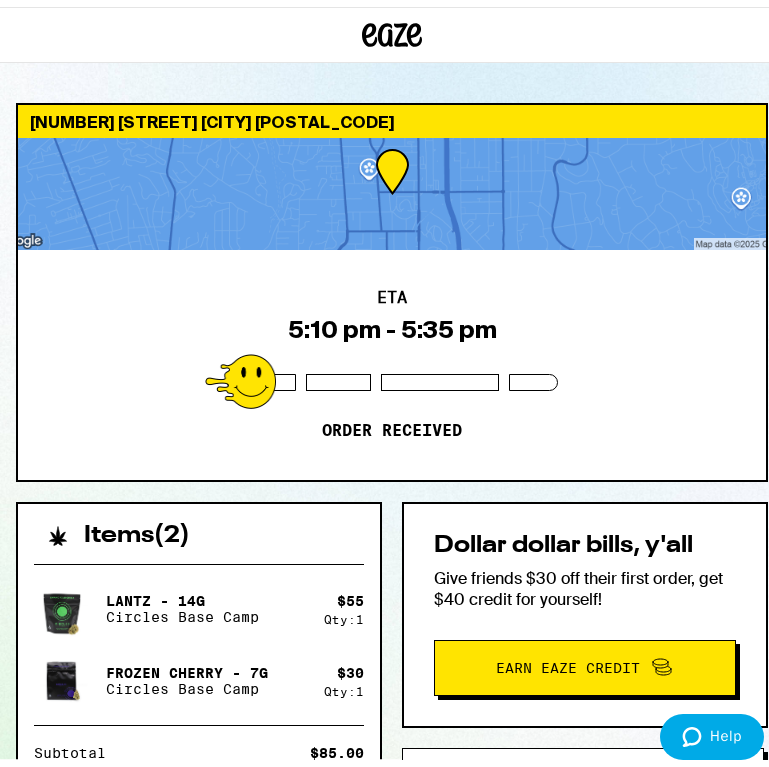 drag, startPoint x: 425, startPoint y: 190, endPoint x: 383, endPoint y: 262, distance: 83.35467 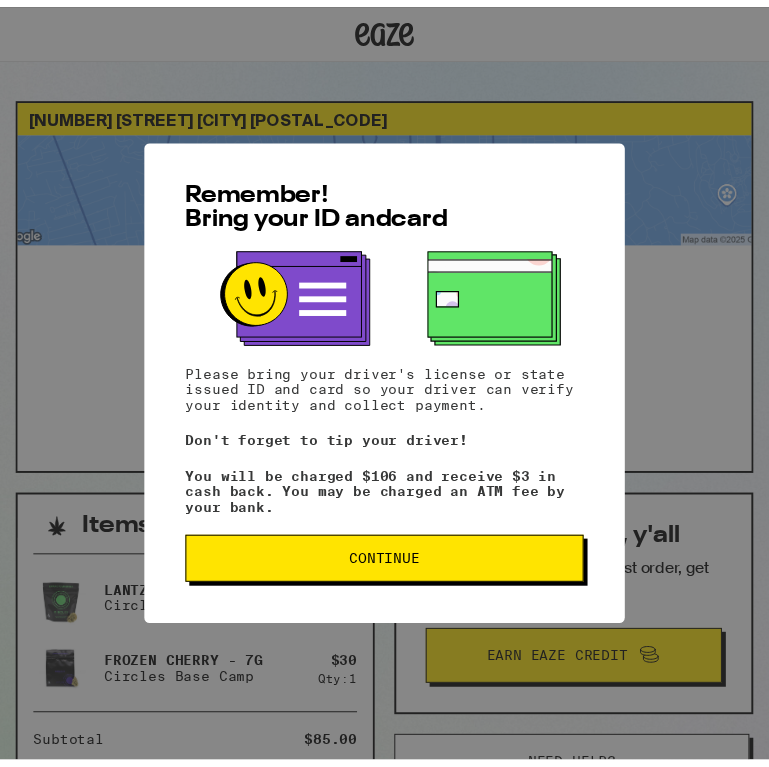 scroll, scrollTop: 0, scrollLeft: 0, axis: both 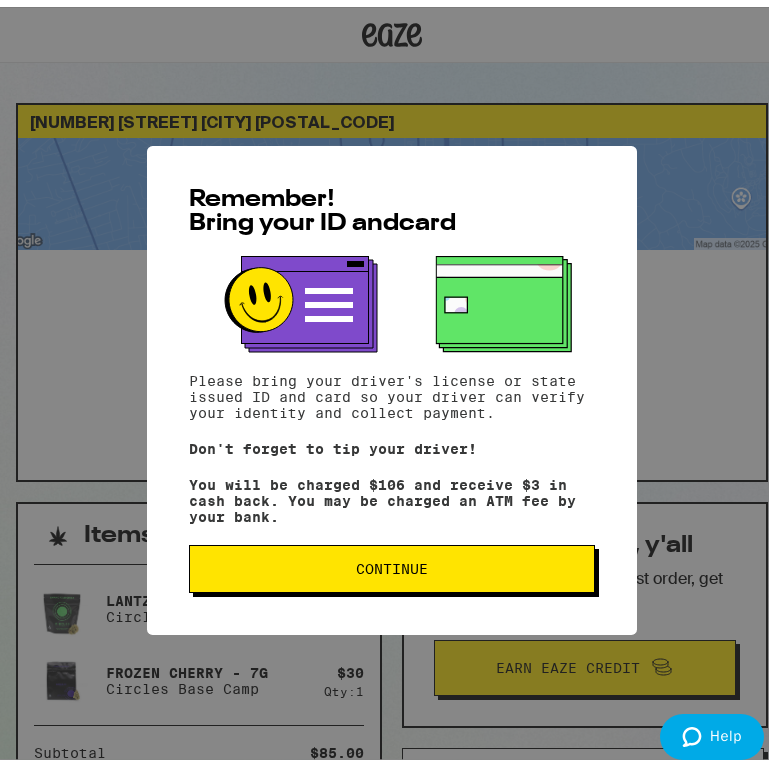 click on "Continue" at bounding box center [392, 562] 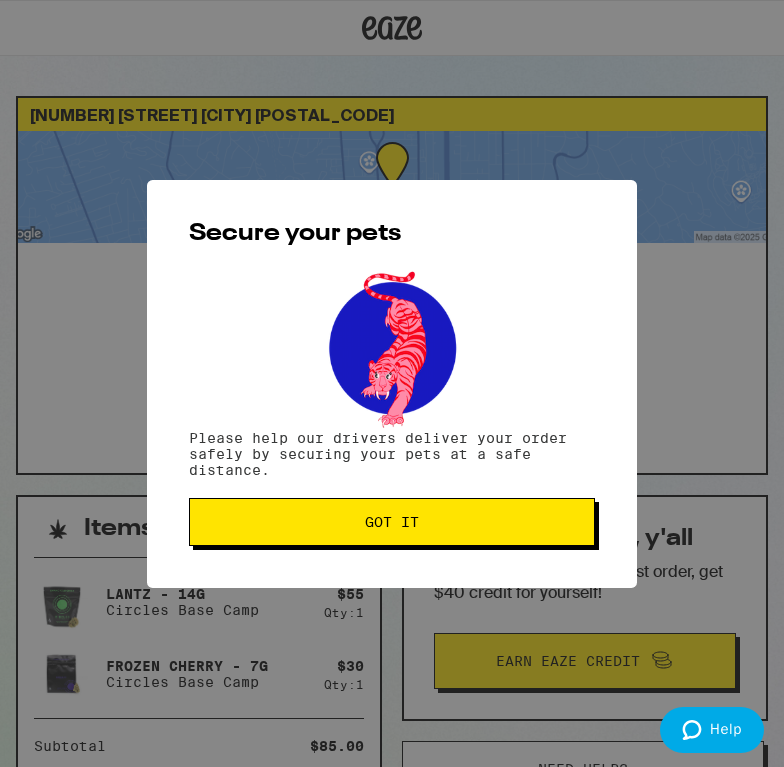 click on "Got it" at bounding box center [392, 522] 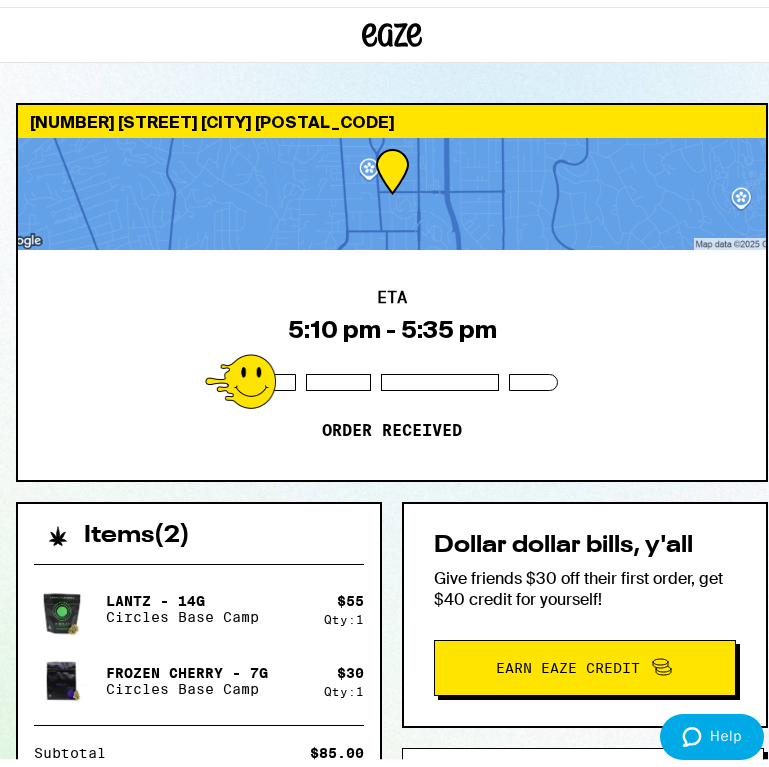 scroll, scrollTop: 0, scrollLeft: 0, axis: both 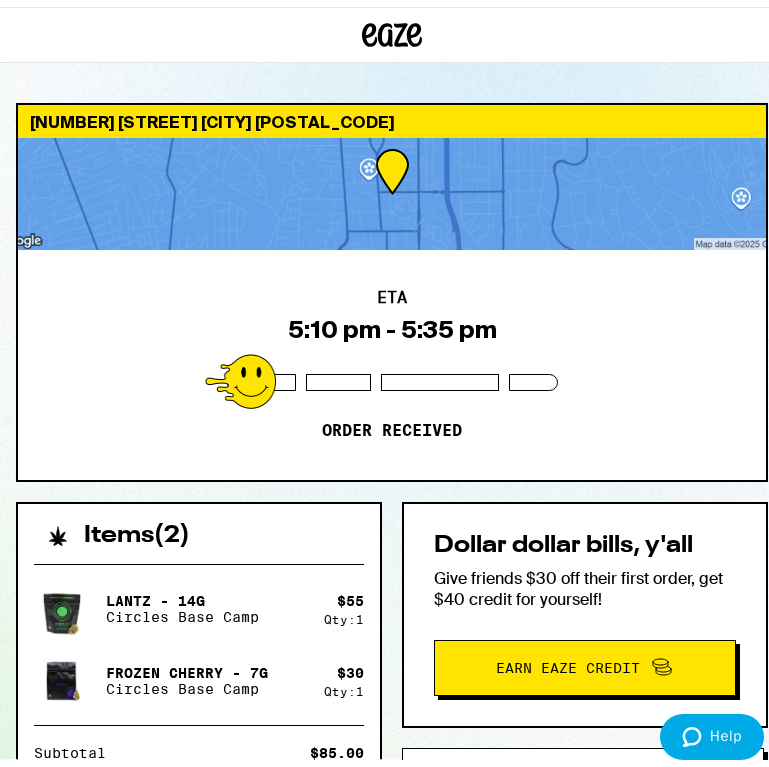 click at bounding box center [240, 374] 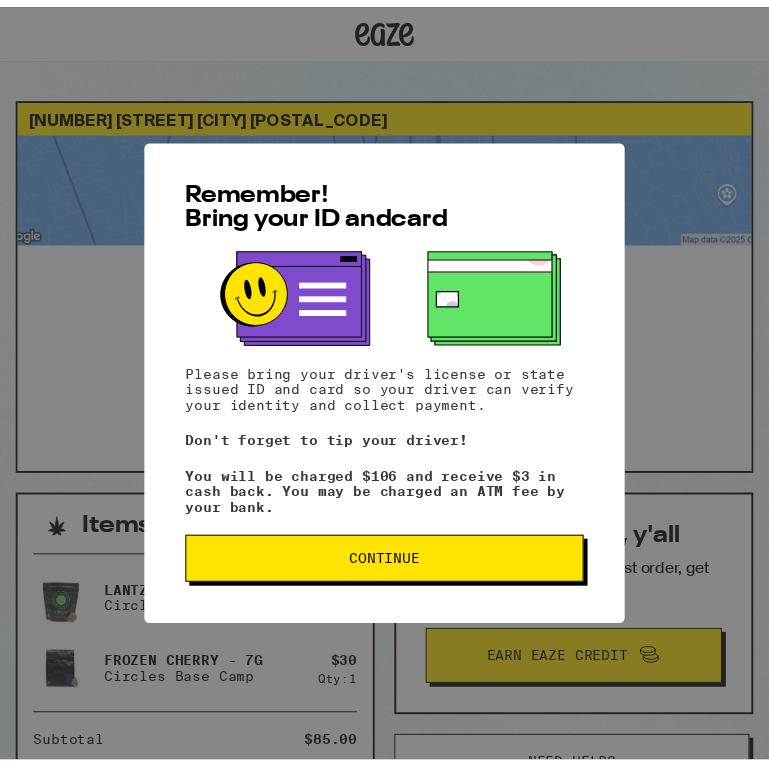 scroll, scrollTop: 0, scrollLeft: 0, axis: both 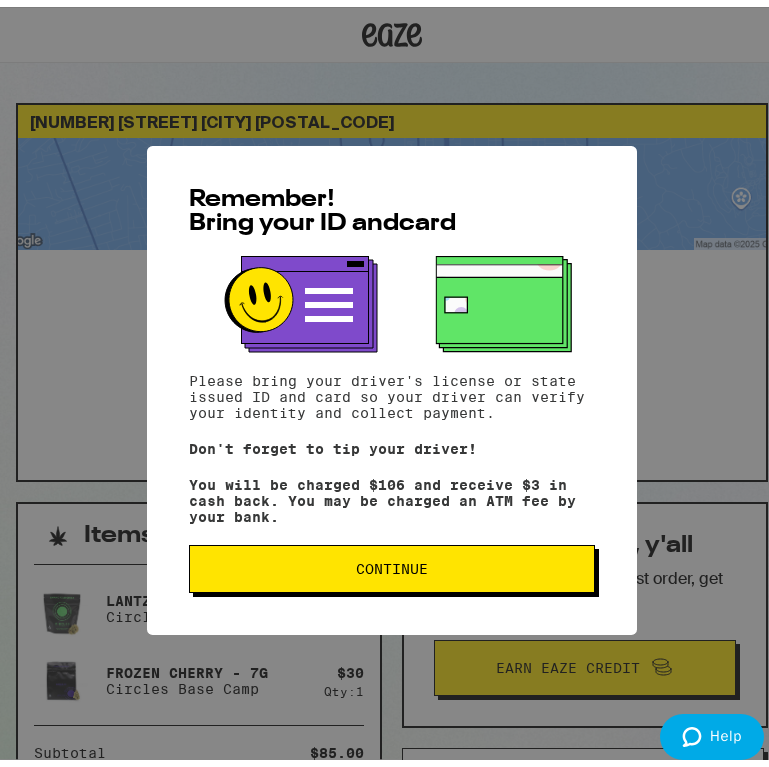 click on "Remember! Bring your ID and  card Please bring your driver's license or state issued ID and card so your driver can verify your identity and collect payment. Don't forget to tip your driver! You will be charged $106 and receive $3 in cash back. You may be charged an ATM fee by your bank. Continue" at bounding box center [392, 383] 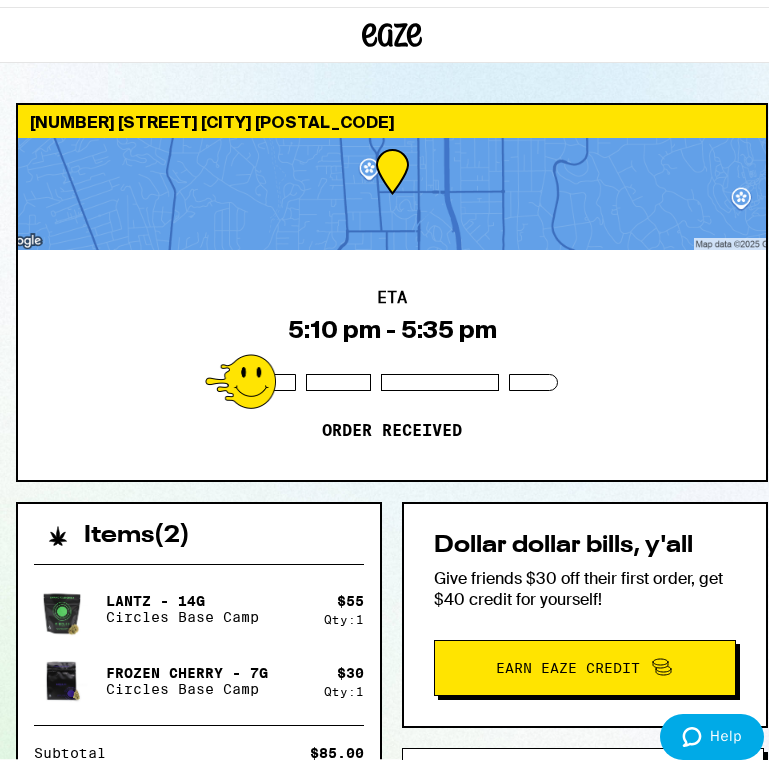 scroll, scrollTop: 0, scrollLeft: 0, axis: both 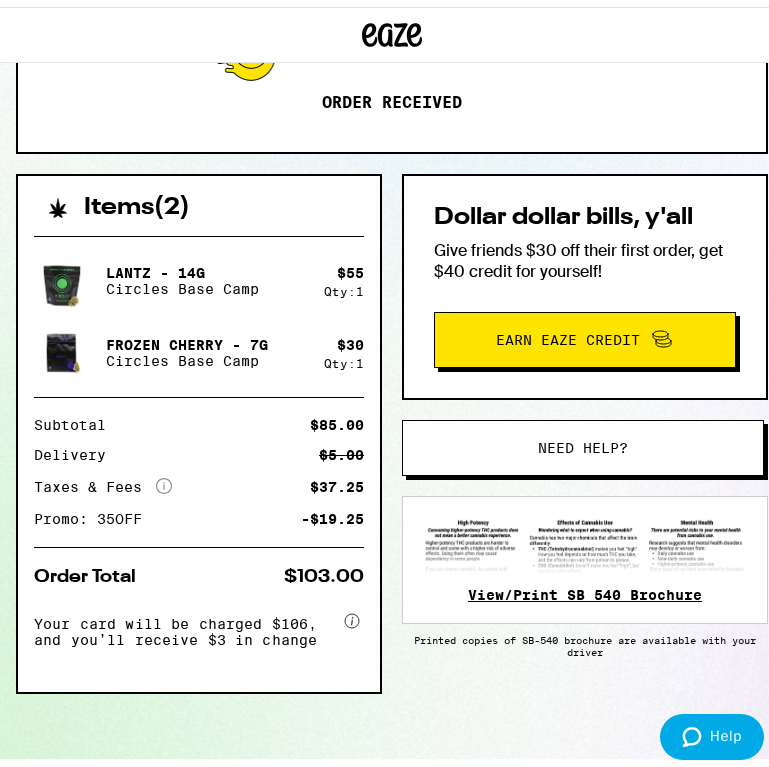 click on "View/Print SB 540 Brochure" at bounding box center (585, 588) 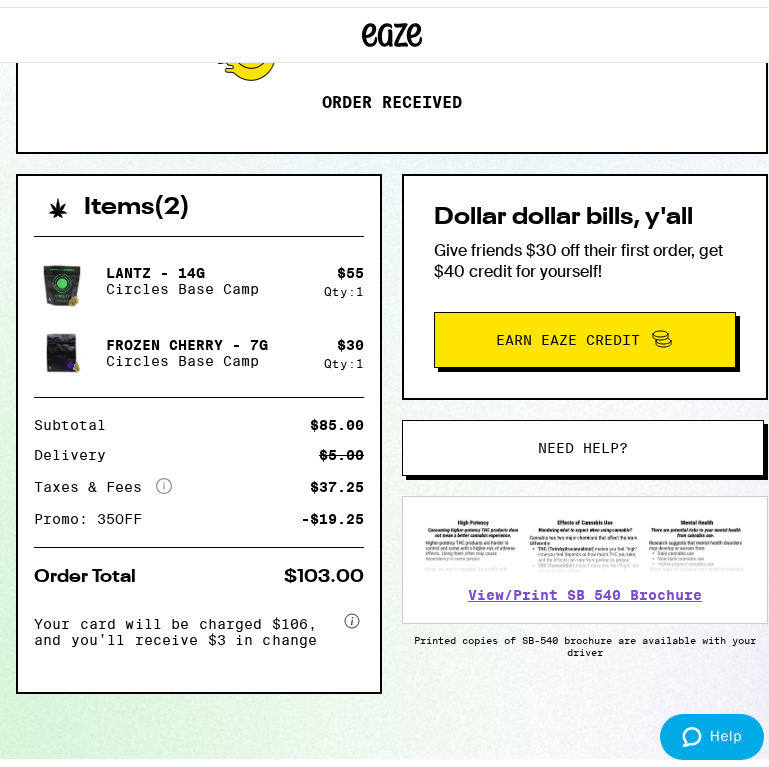 click at bounding box center [585, 538] 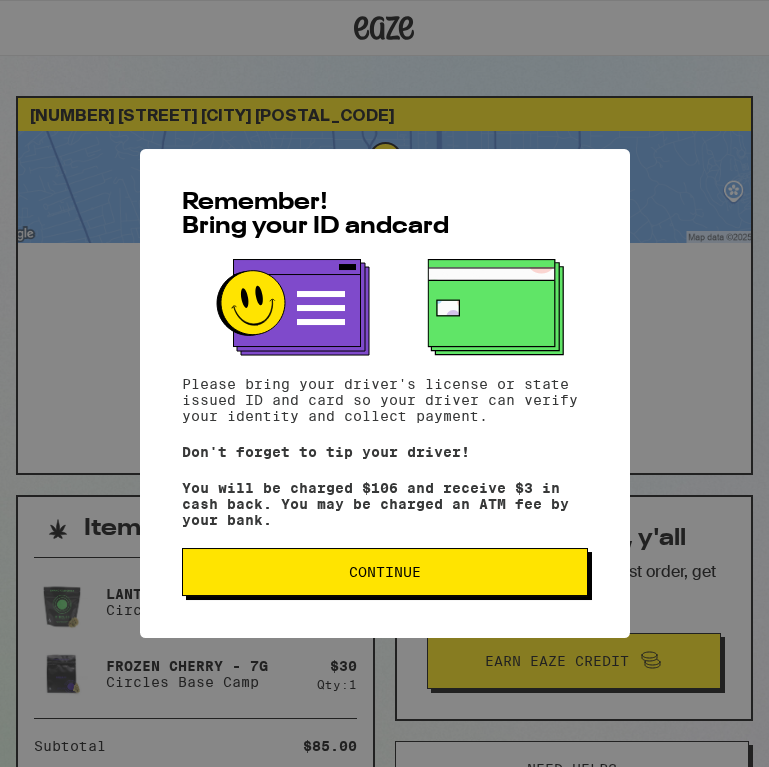 scroll, scrollTop: 0, scrollLeft: 0, axis: both 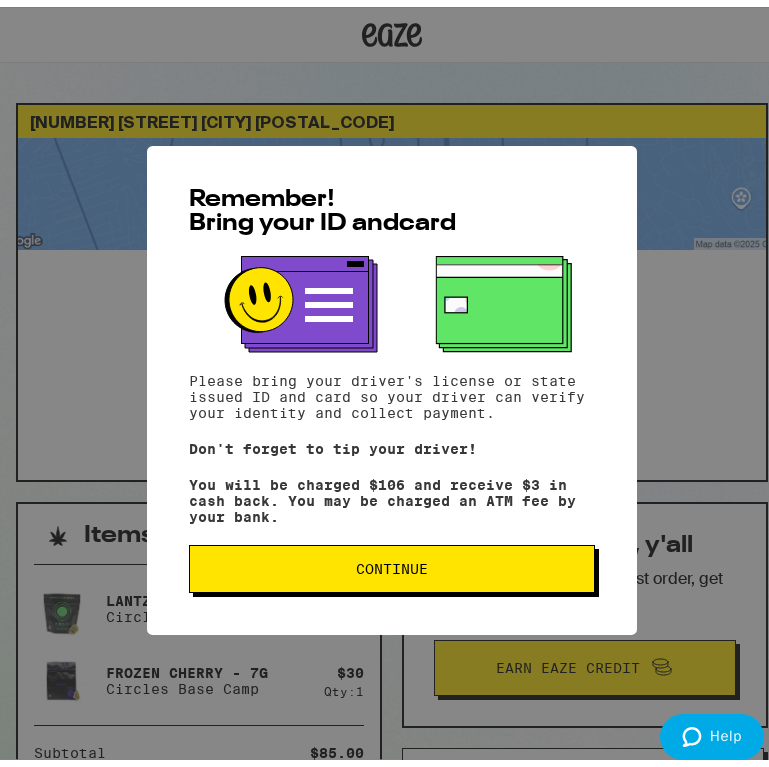 click on "Continue" at bounding box center (392, 562) 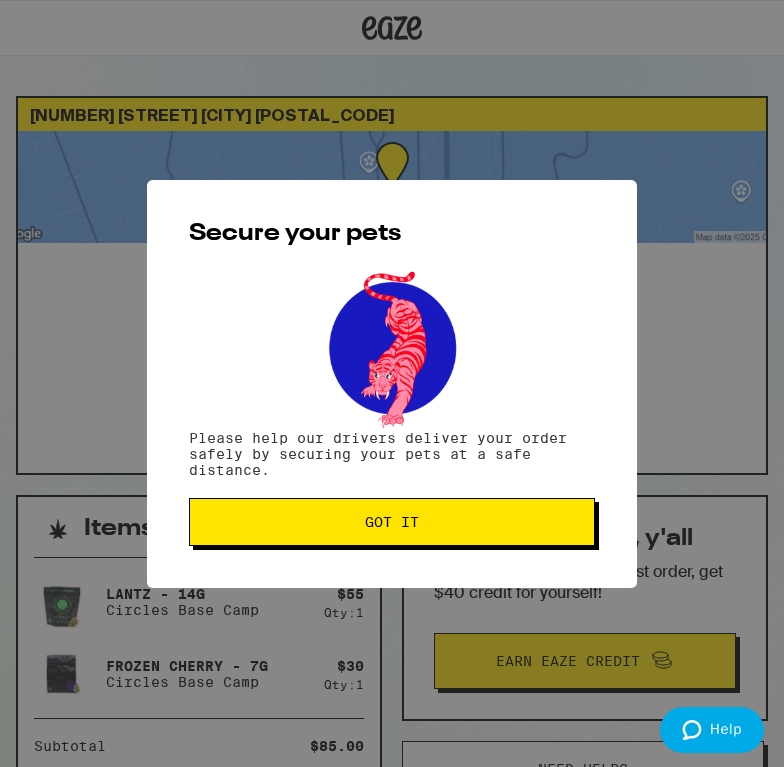 click on "Got it" at bounding box center [392, 522] 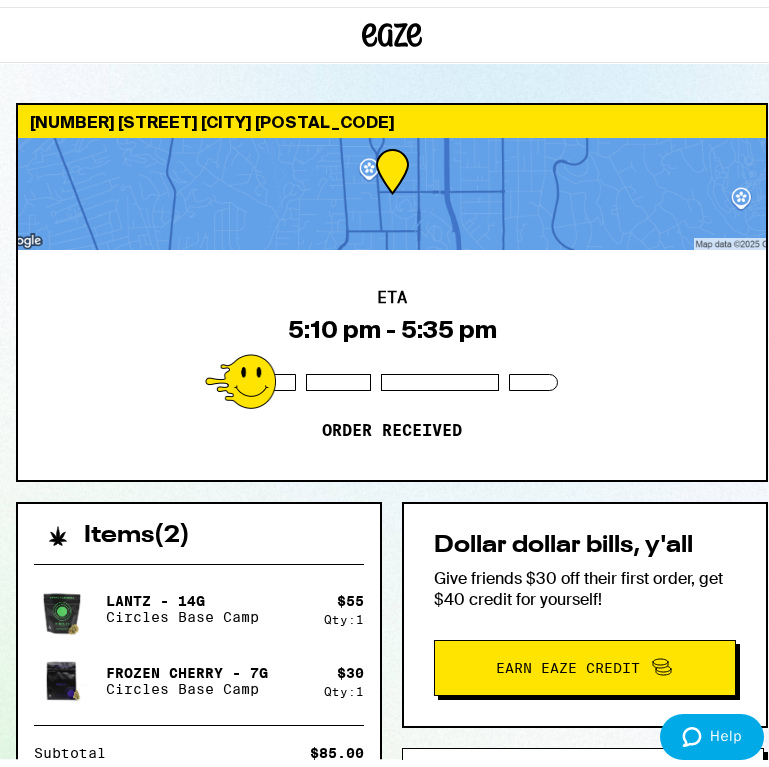 scroll, scrollTop: 0, scrollLeft: 0, axis: both 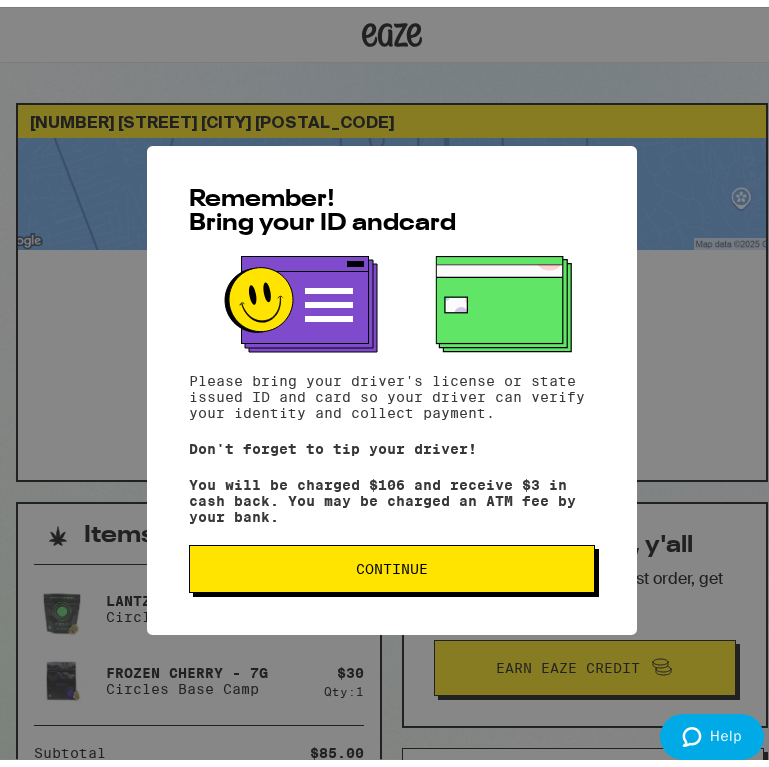 click on "Continue" at bounding box center [392, 562] 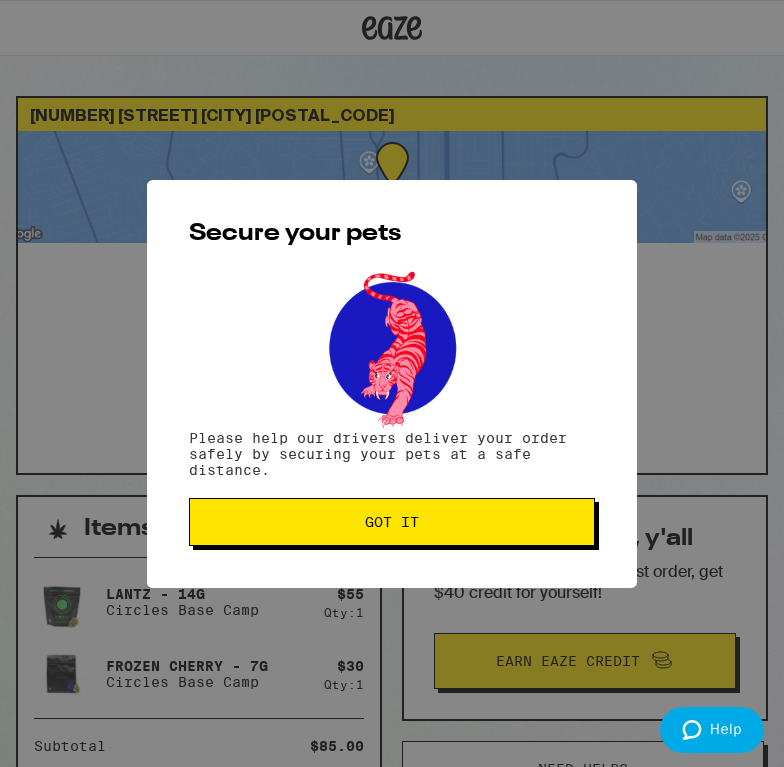 click on "Got it" at bounding box center [392, 522] 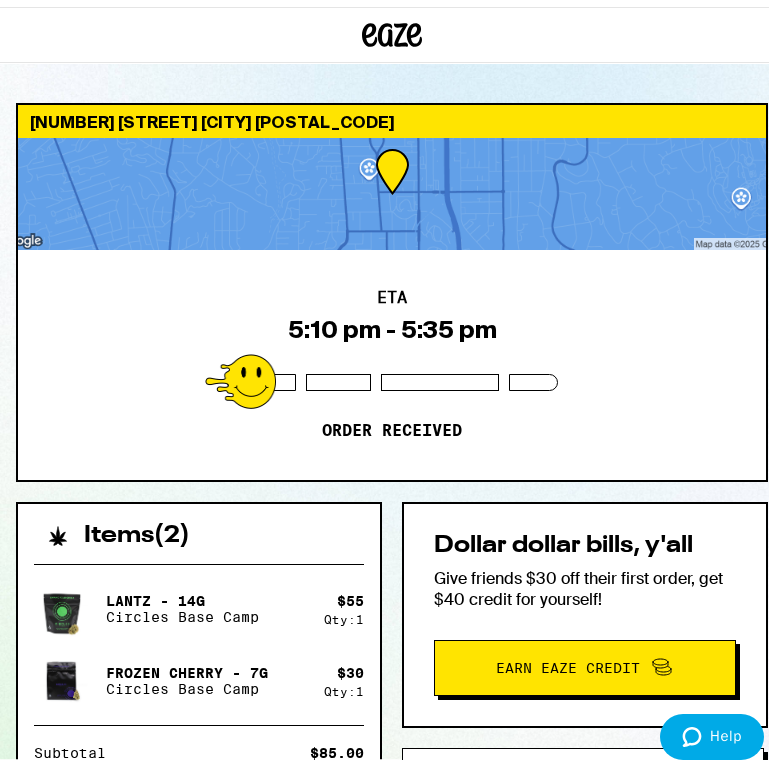 scroll, scrollTop: 0, scrollLeft: 0, axis: both 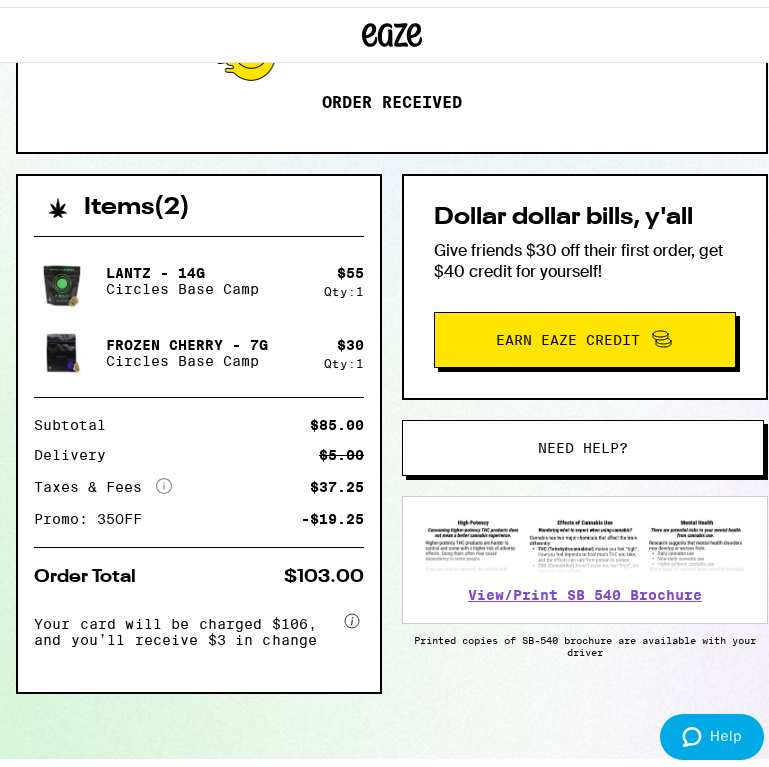 click on "Need help?" at bounding box center [583, 441] 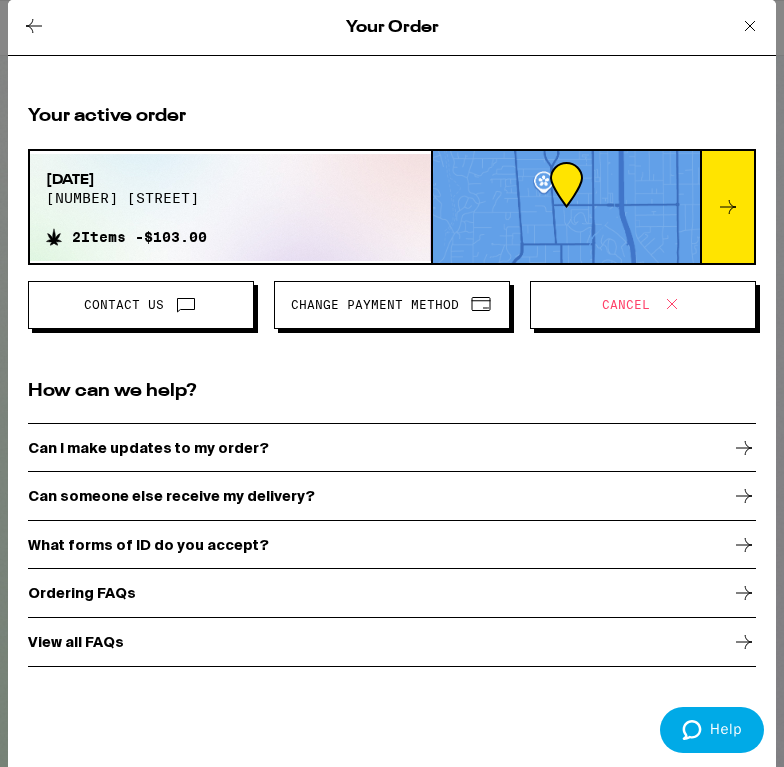 click on "Can someone else receive my delivery?" at bounding box center [392, 496] 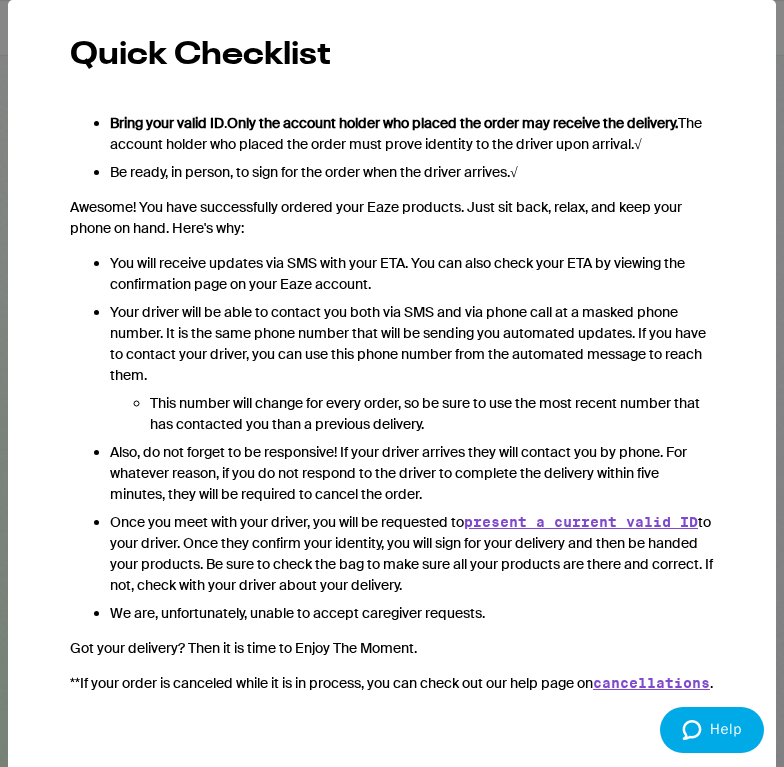 scroll, scrollTop: 207, scrollLeft: 0, axis: vertical 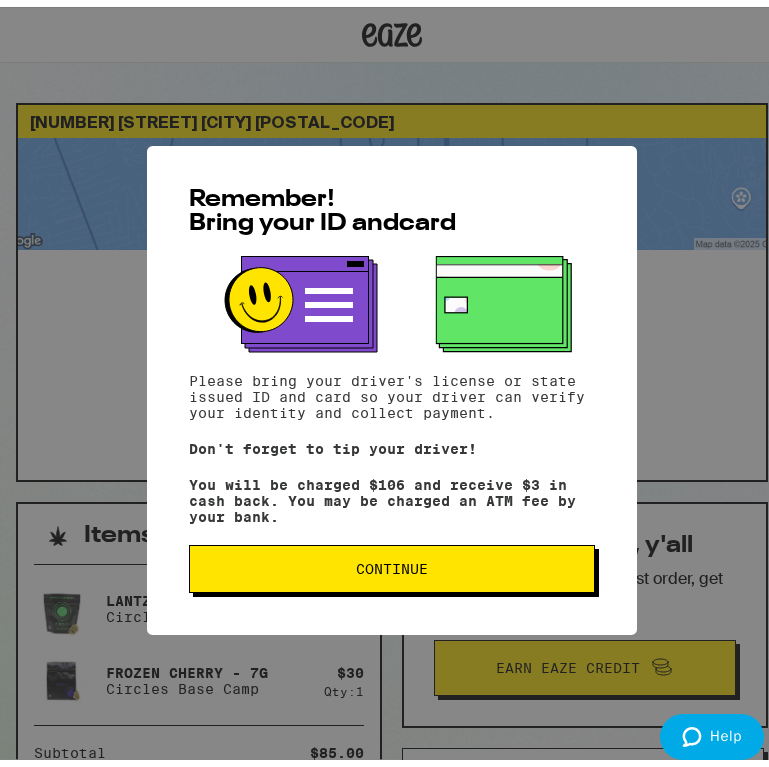 click on "Continue" at bounding box center [392, 562] 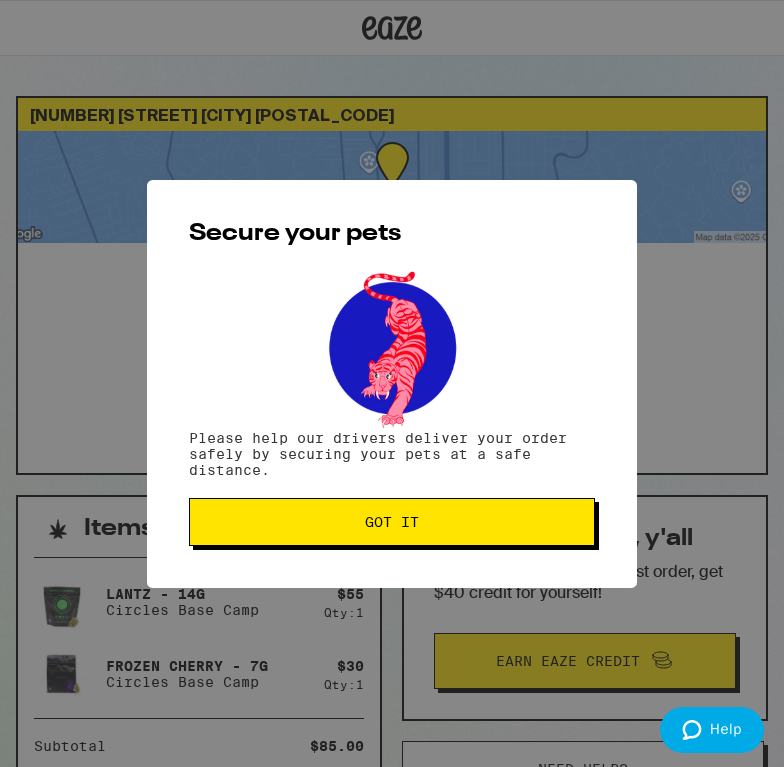 click on "Got it" at bounding box center (392, 522) 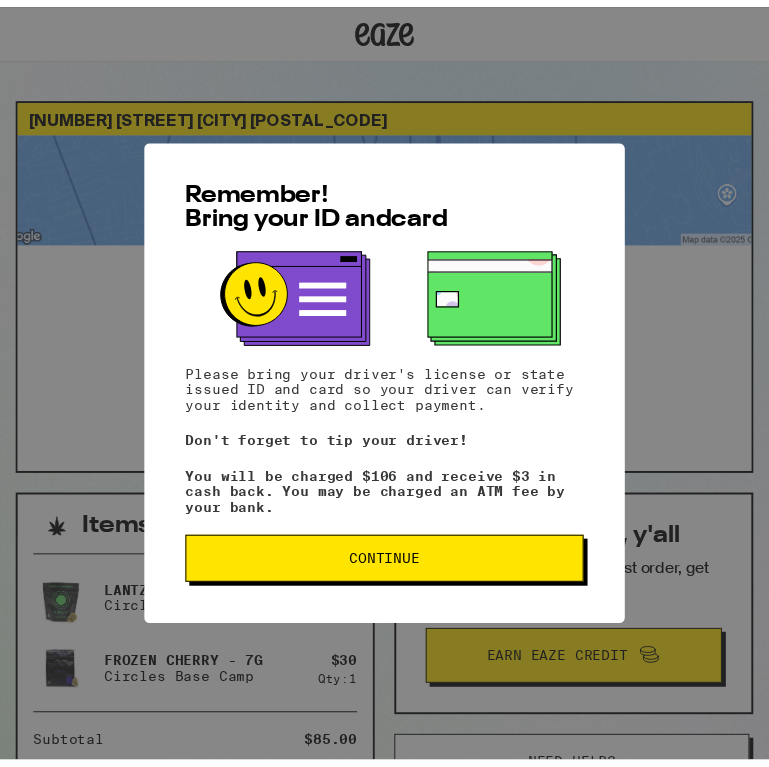scroll, scrollTop: 0, scrollLeft: 0, axis: both 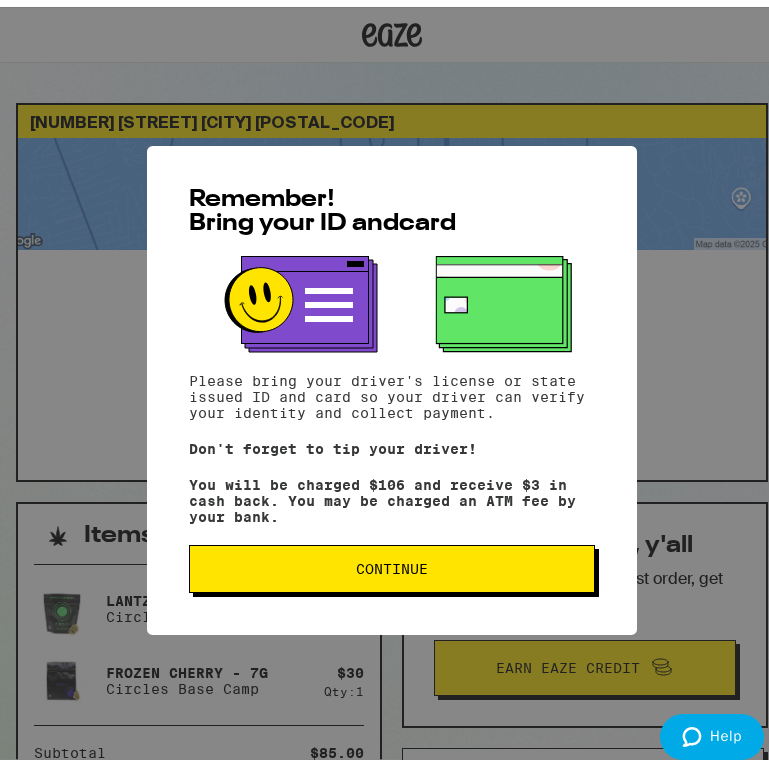 click on "Continue" at bounding box center (392, 562) 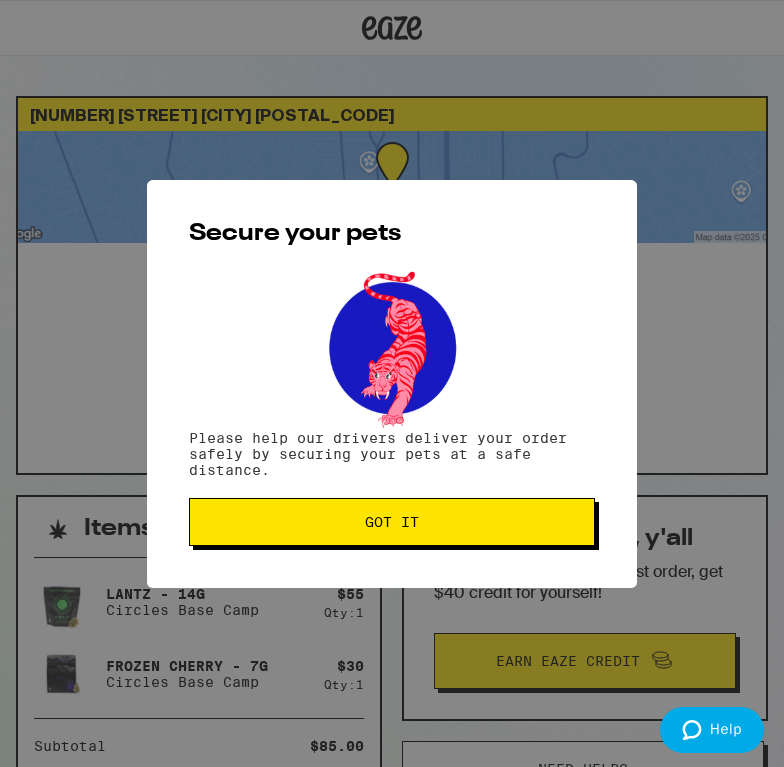 click on "Got it" at bounding box center [392, 522] 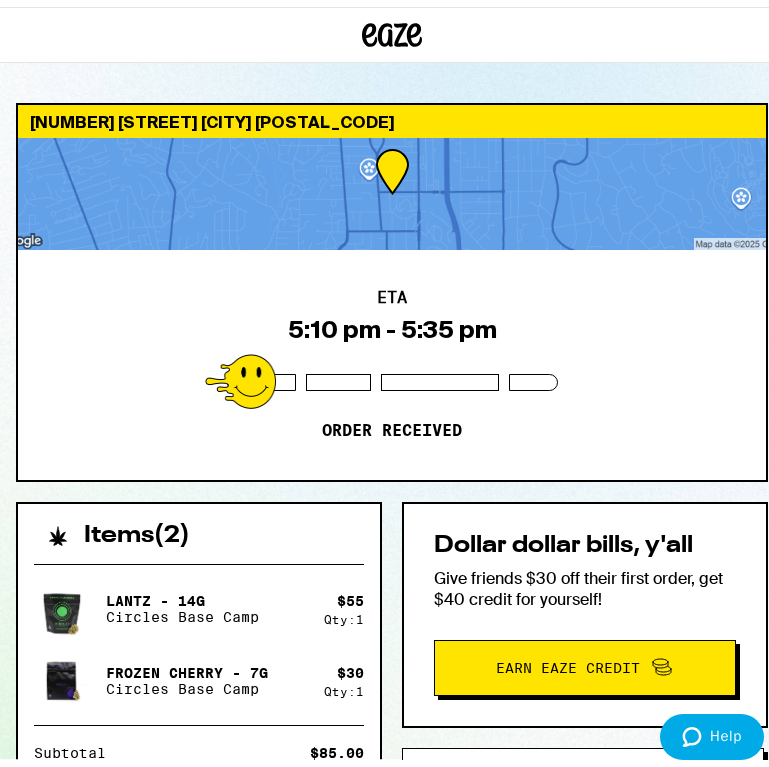 scroll, scrollTop: 0, scrollLeft: 0, axis: both 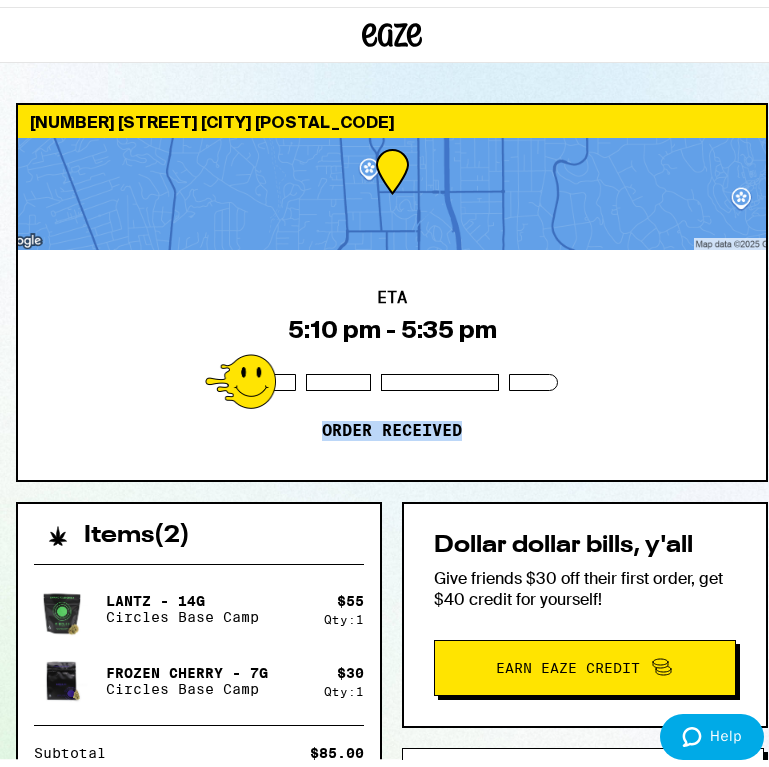 drag, startPoint x: 316, startPoint y: 425, endPoint x: 458, endPoint y: 419, distance: 142.12671 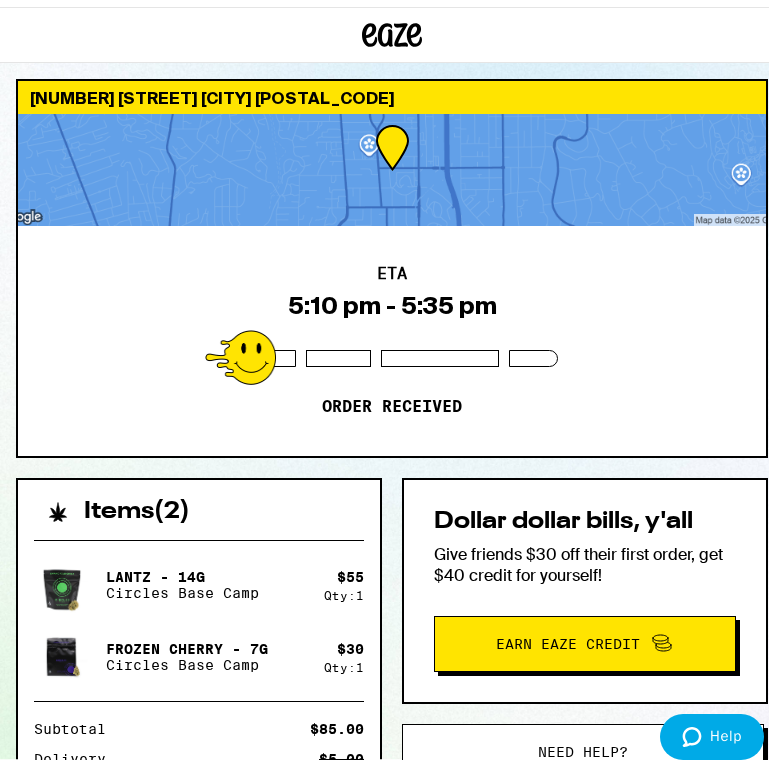 scroll, scrollTop: 0, scrollLeft: 0, axis: both 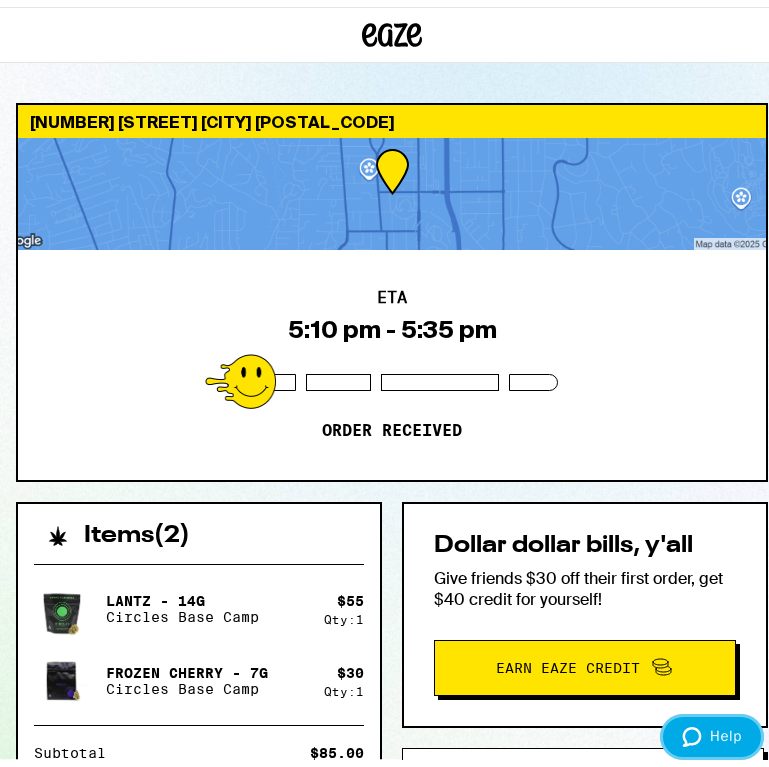 click 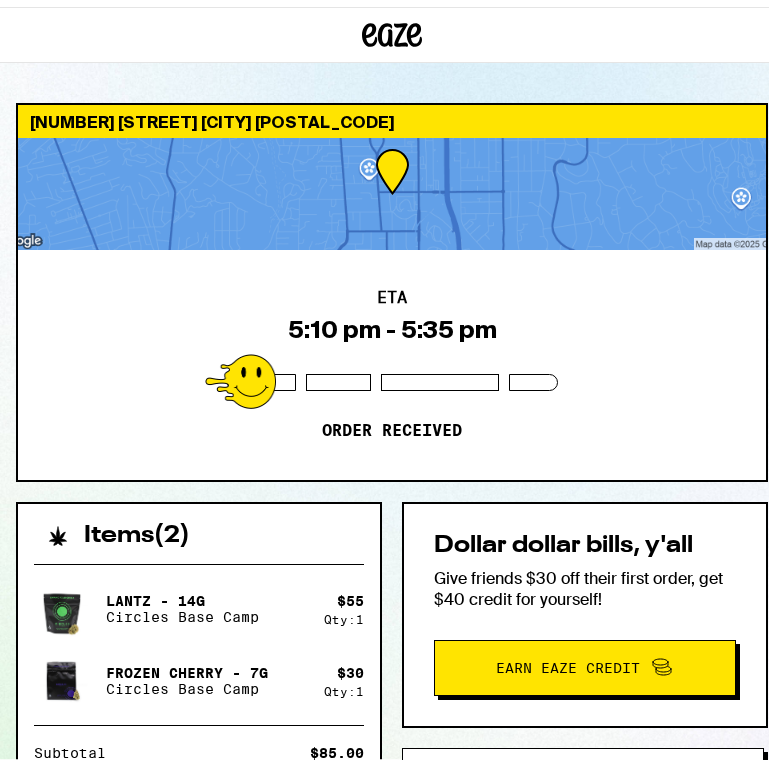scroll, scrollTop: 0, scrollLeft: 0, axis: both 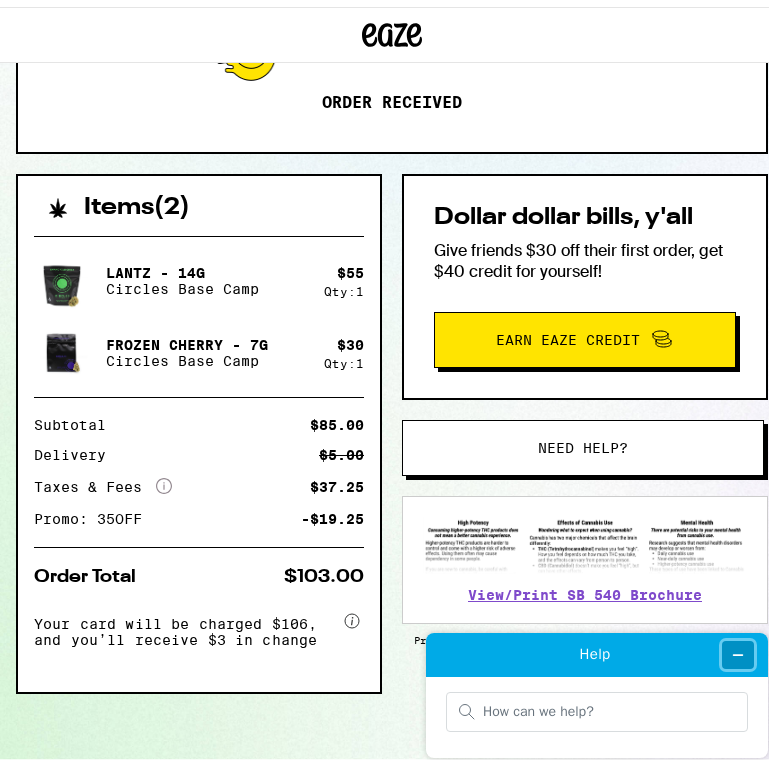 click 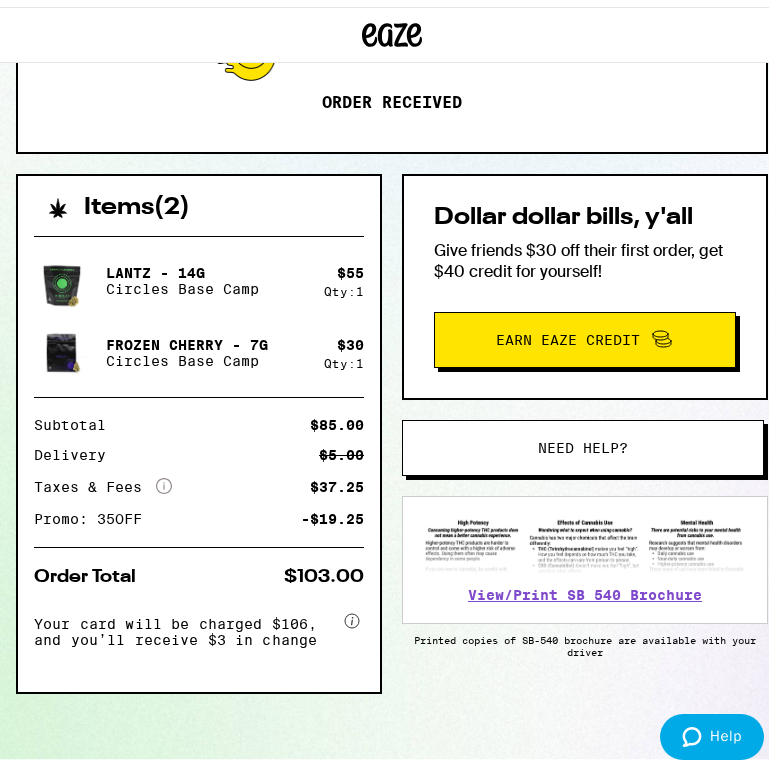 click on "Need help?" at bounding box center (583, 441) 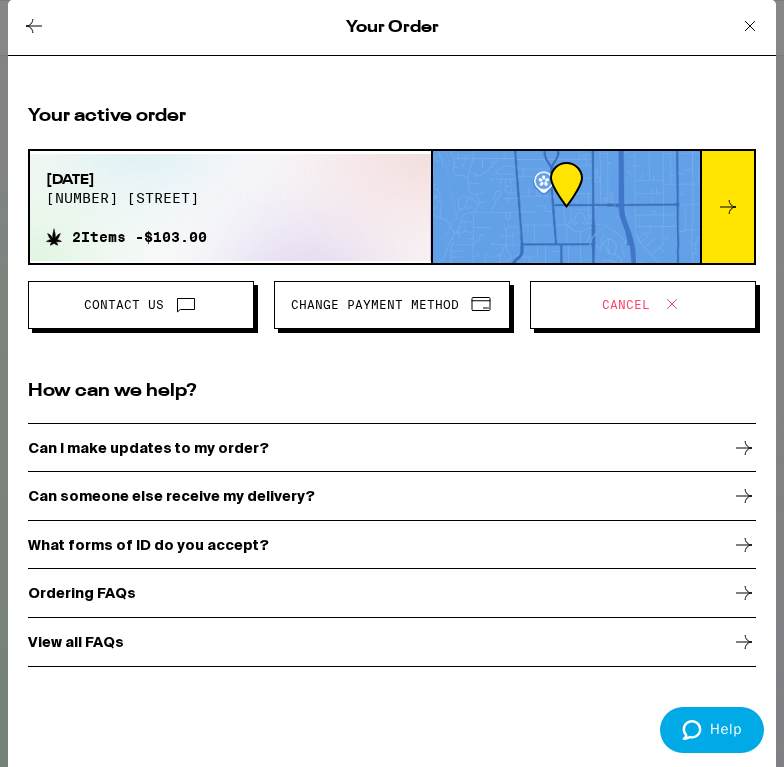 click on "What forms of ID do you accept?" at bounding box center (392, 545) 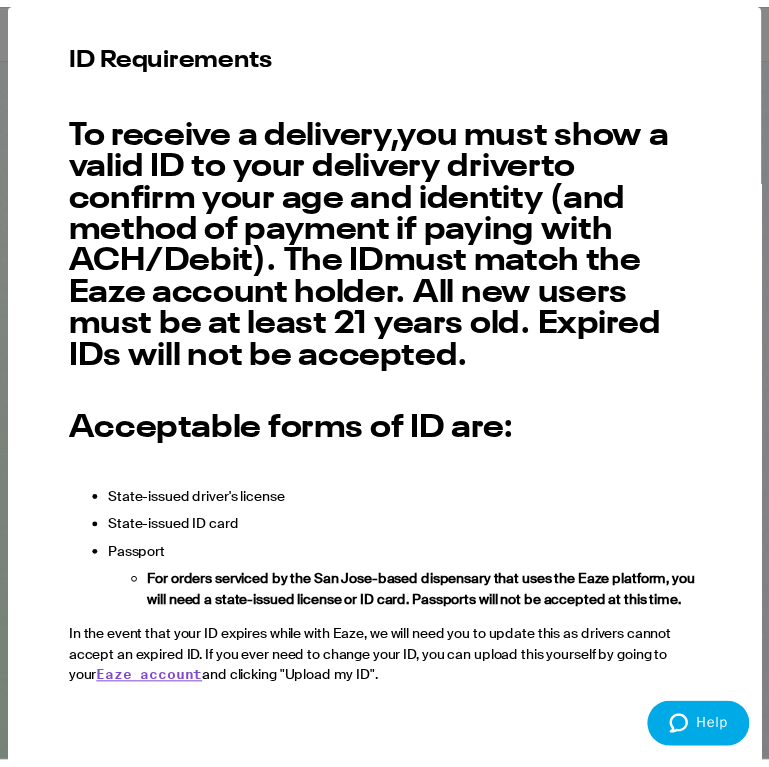 scroll, scrollTop: 0, scrollLeft: 0, axis: both 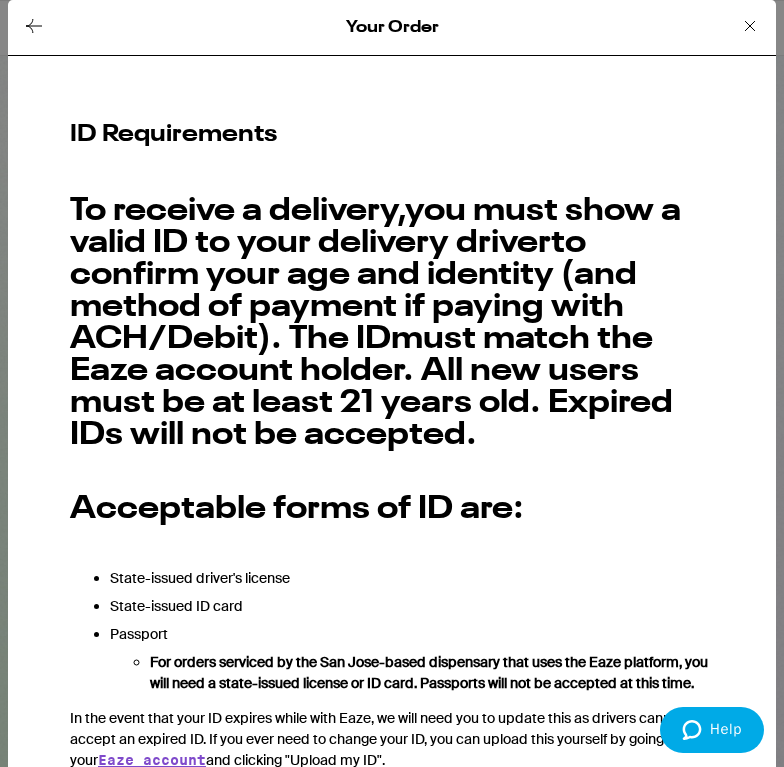 click 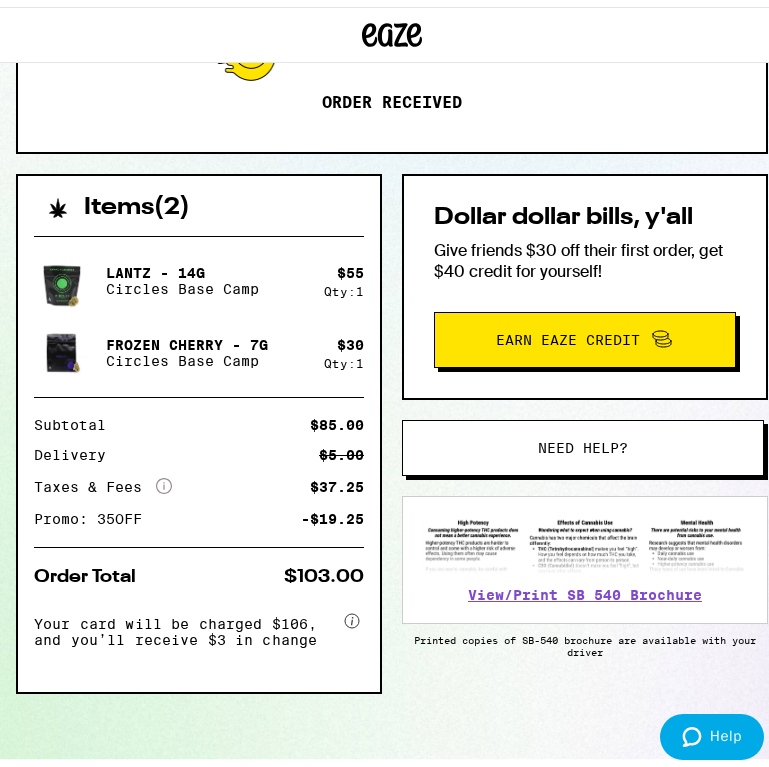 scroll, scrollTop: 0, scrollLeft: 0, axis: both 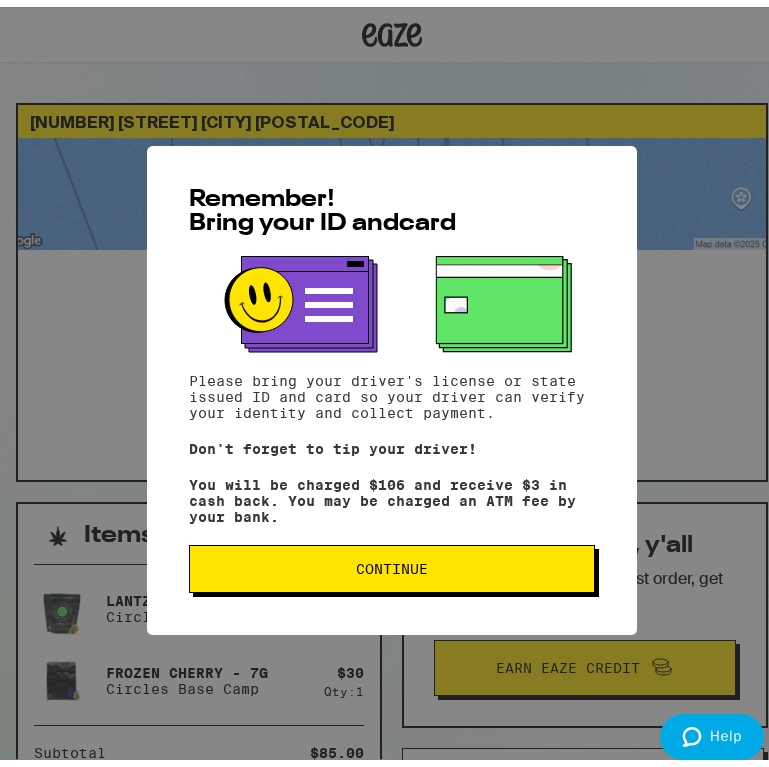 click on "Continue" at bounding box center [392, 562] 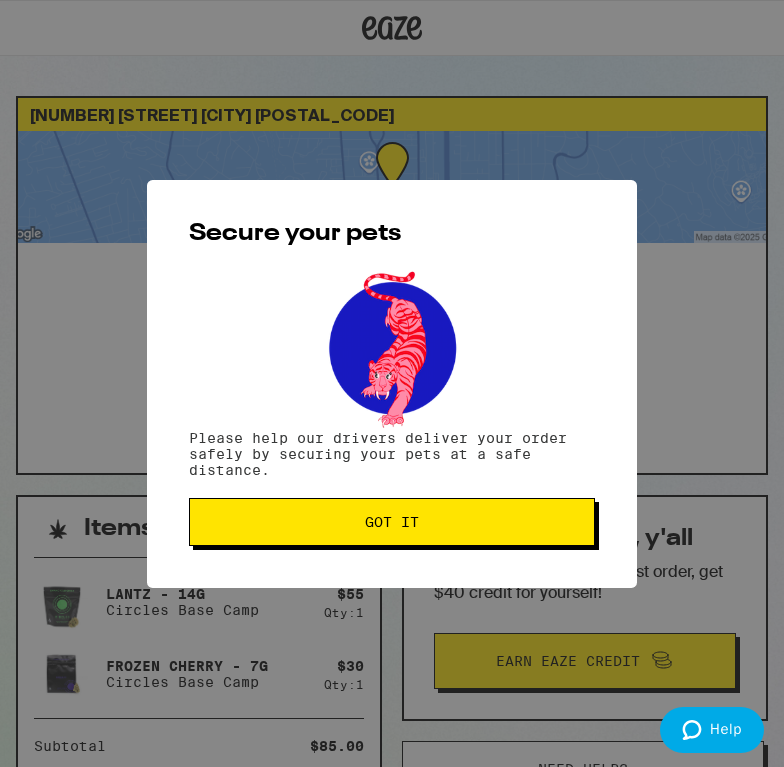 click on "Got it" at bounding box center (392, 522) 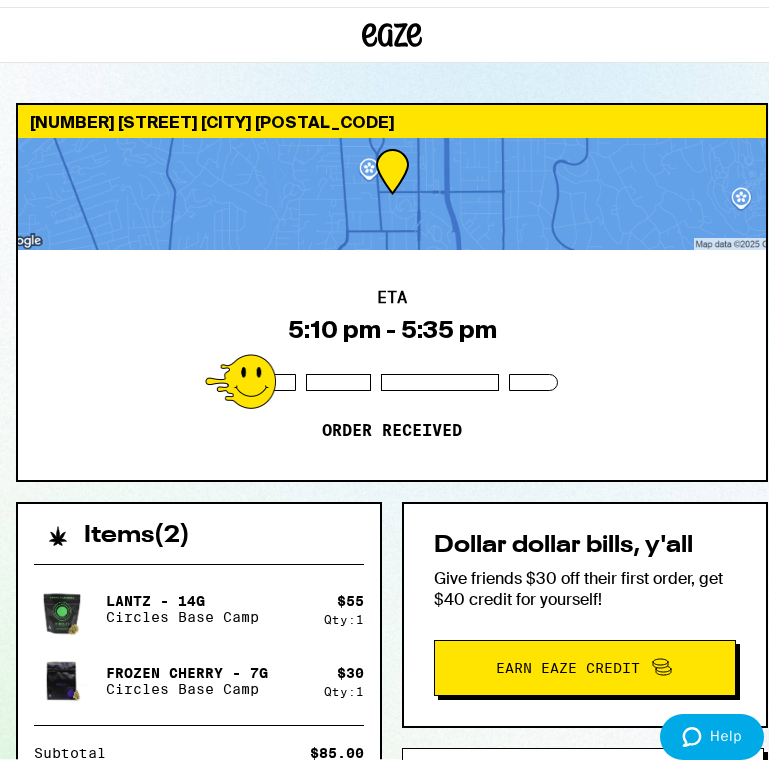 scroll, scrollTop: 0, scrollLeft: 0, axis: both 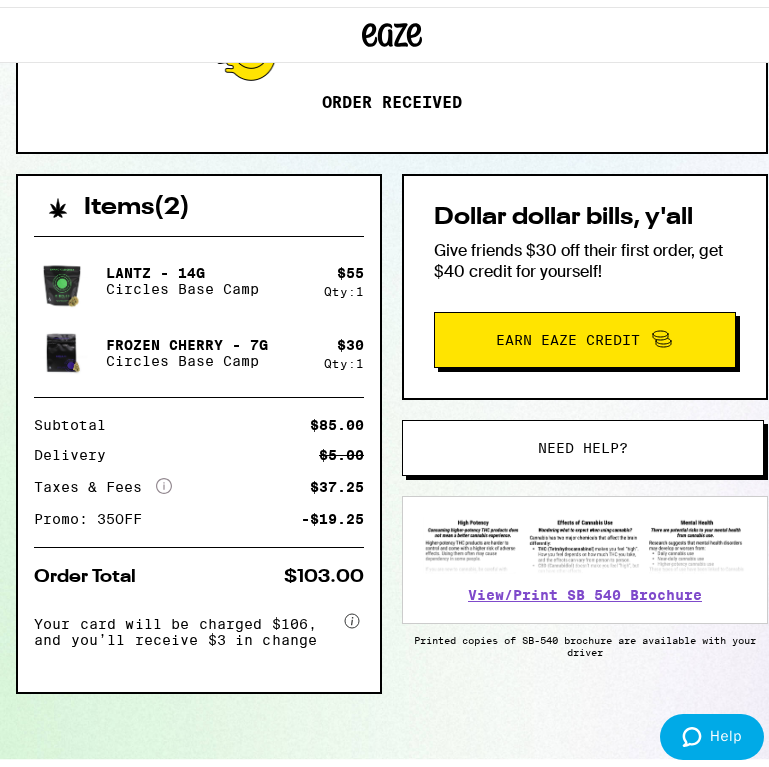 click on "Need help?" at bounding box center (583, 441) 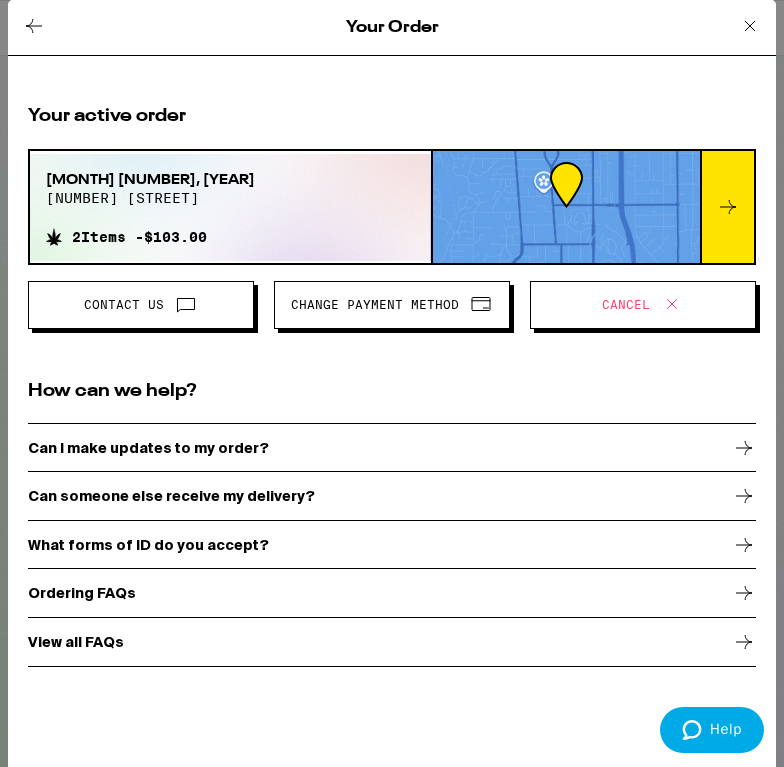 drag, startPoint x: 579, startPoint y: 228, endPoint x: 316, endPoint y: 354, distance: 291.62476 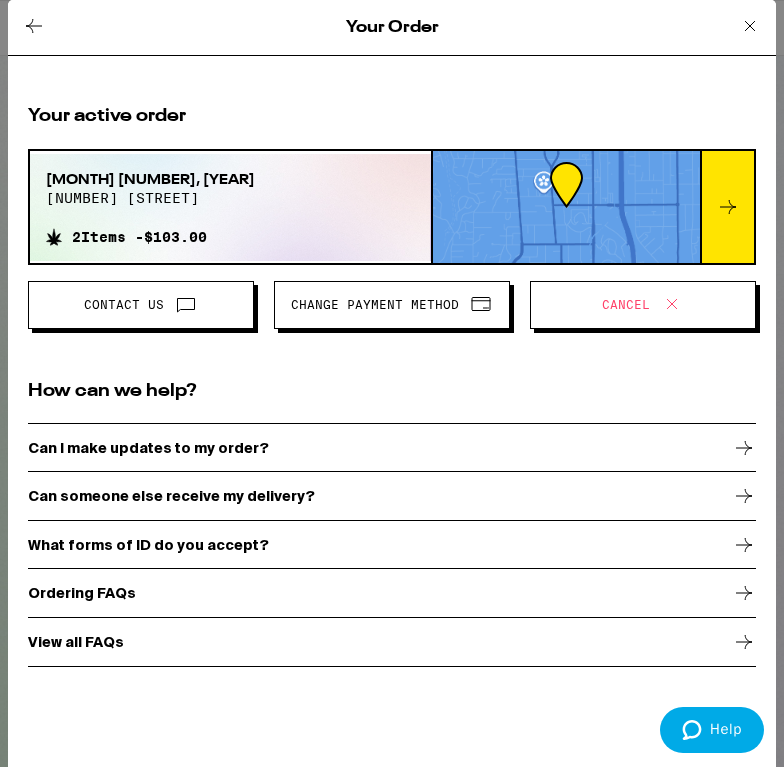 click on "Can someone else receive my delivery?" at bounding box center [171, 496] 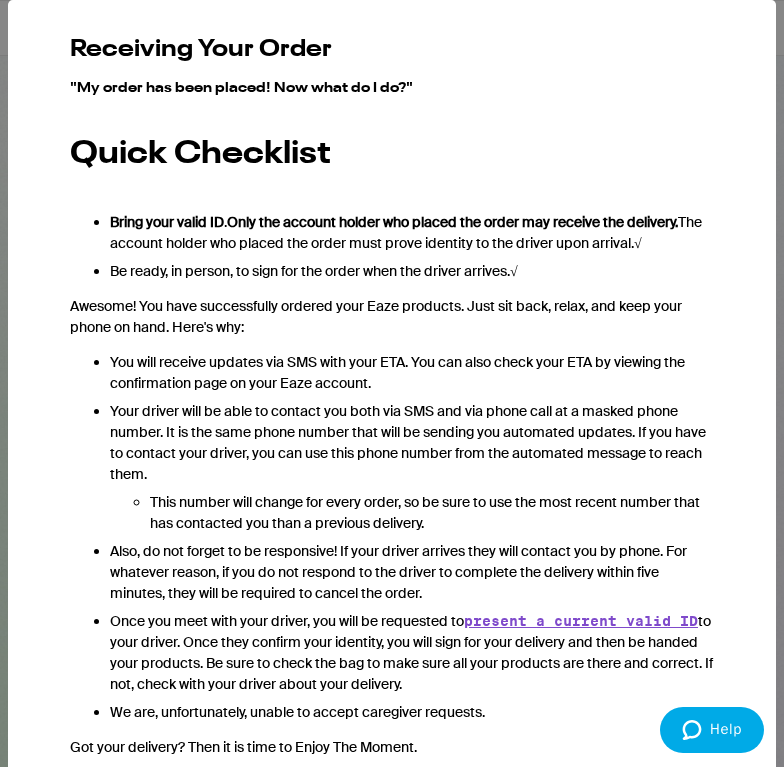 scroll, scrollTop: 0, scrollLeft: 0, axis: both 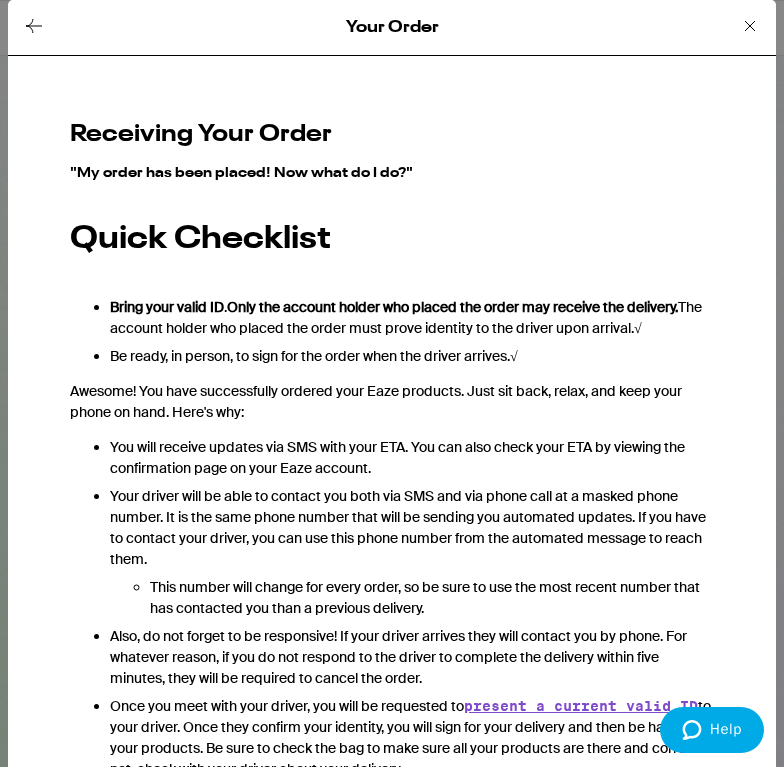 click 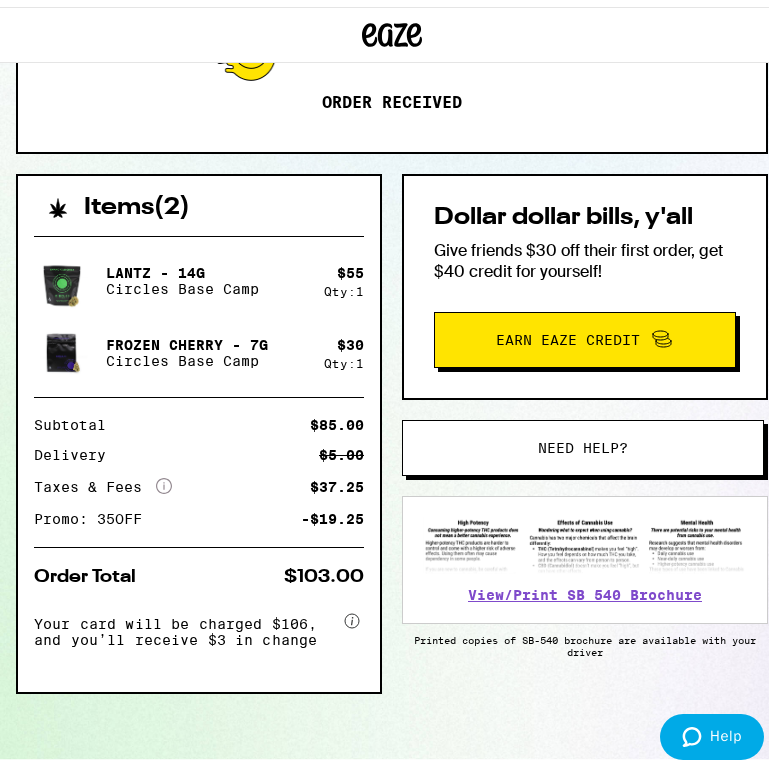 click on "Need help?" at bounding box center [583, 441] 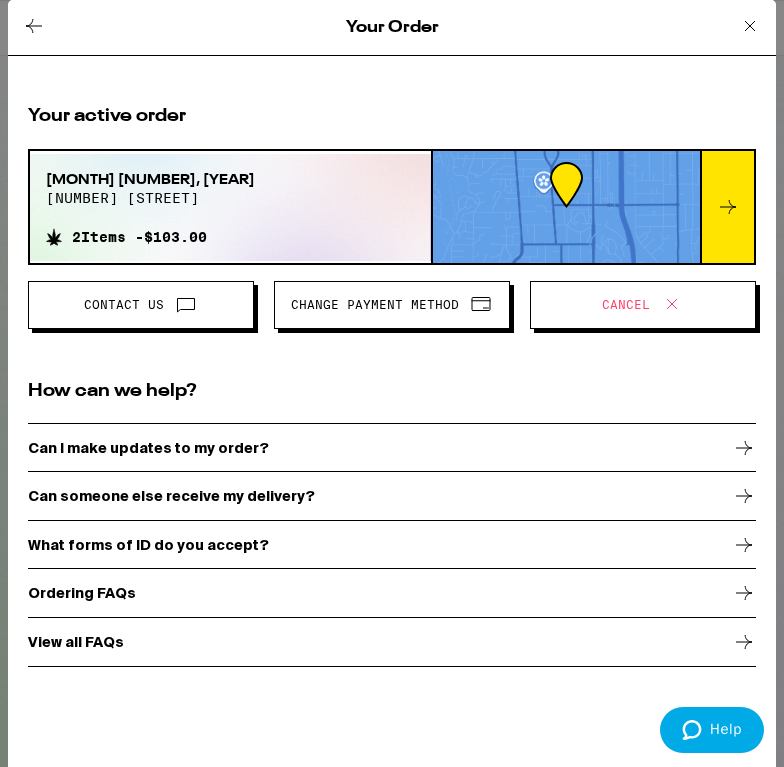 click on "What forms of ID do you accept?" at bounding box center [392, 545] 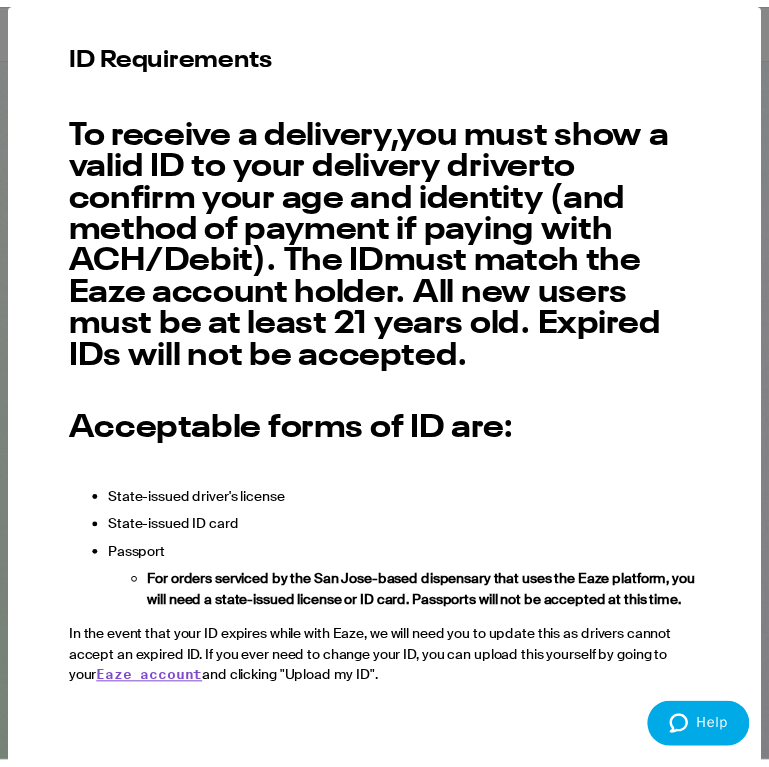 scroll, scrollTop: 0, scrollLeft: 0, axis: both 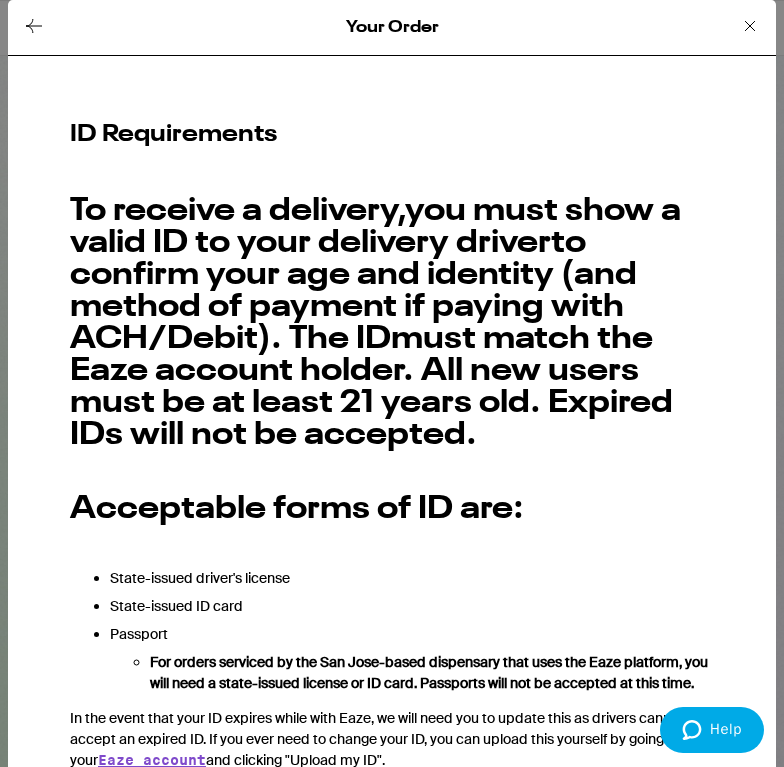 click 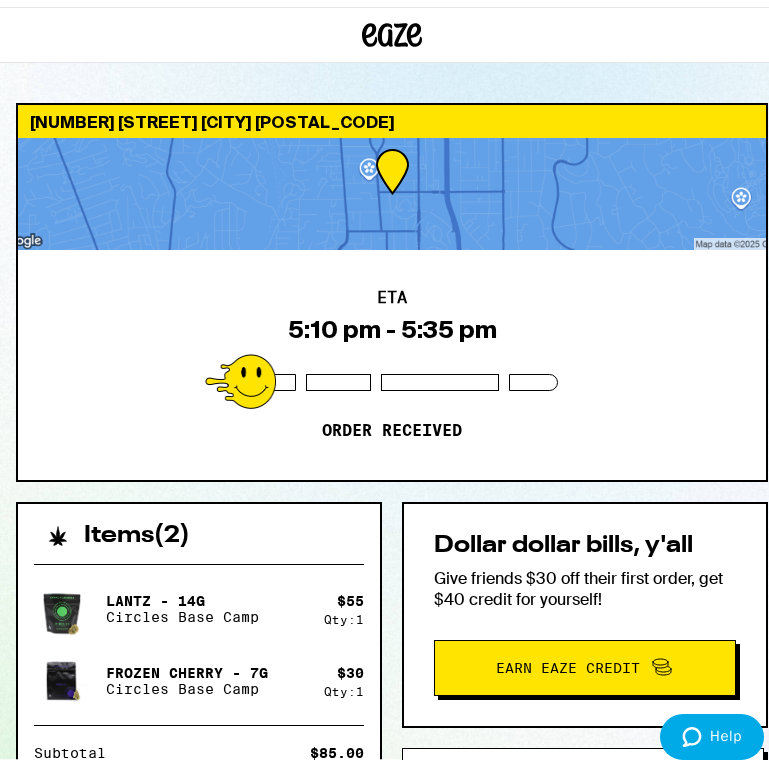 scroll, scrollTop: 333, scrollLeft: 0, axis: vertical 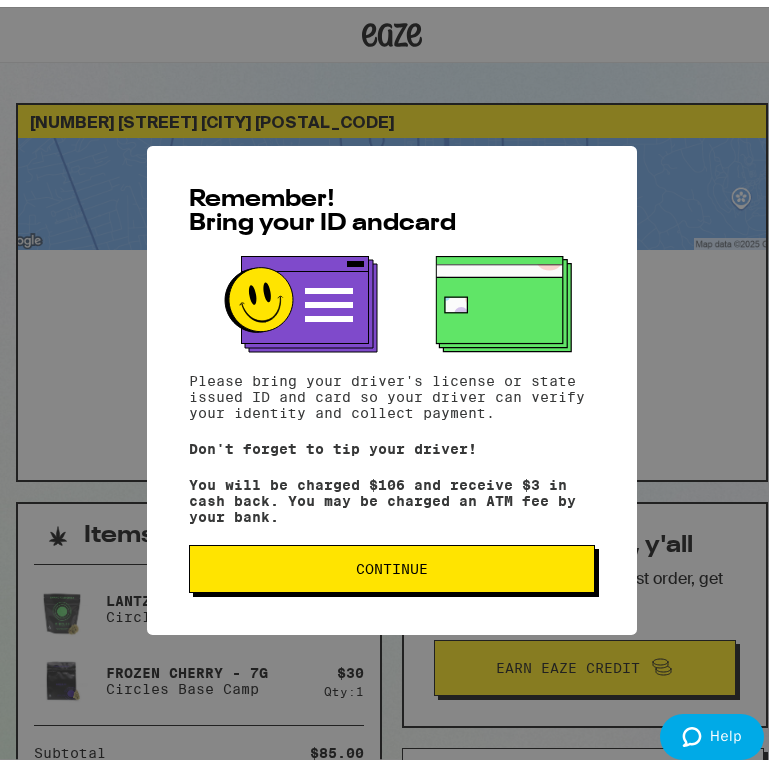 click on "Continue" at bounding box center (392, 562) 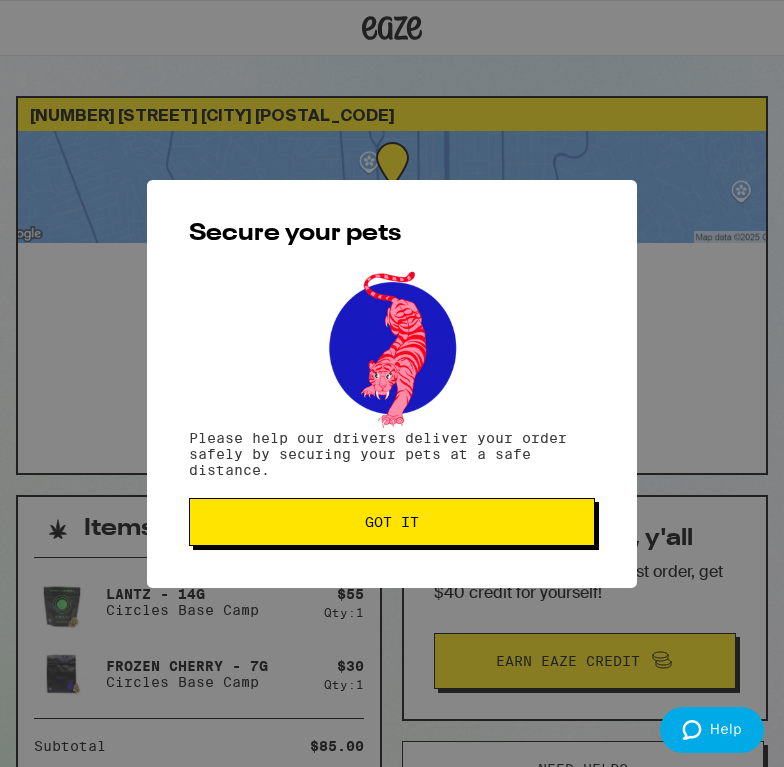 click on "Got it" at bounding box center (392, 522) 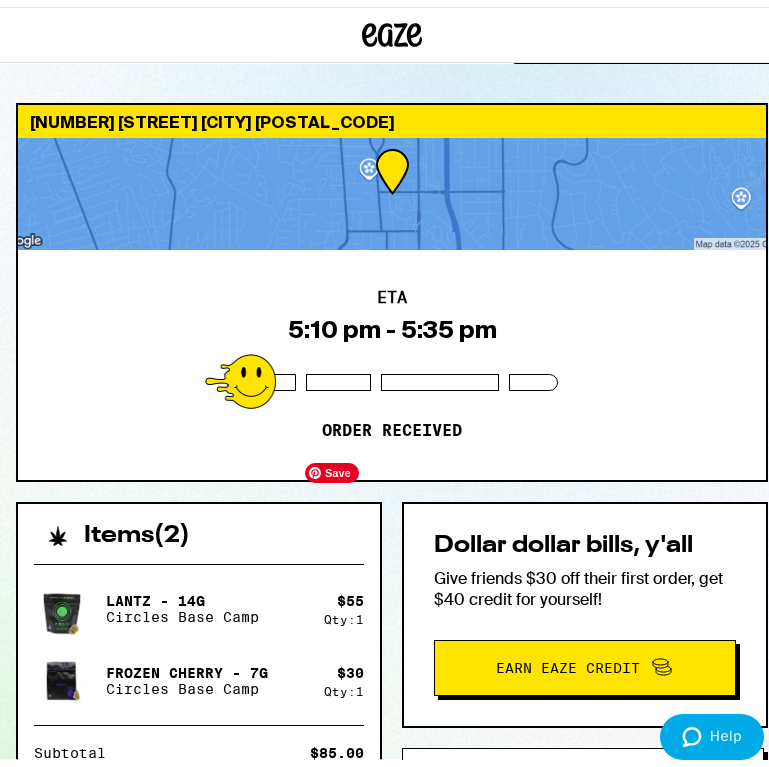 scroll, scrollTop: 0, scrollLeft: 0, axis: both 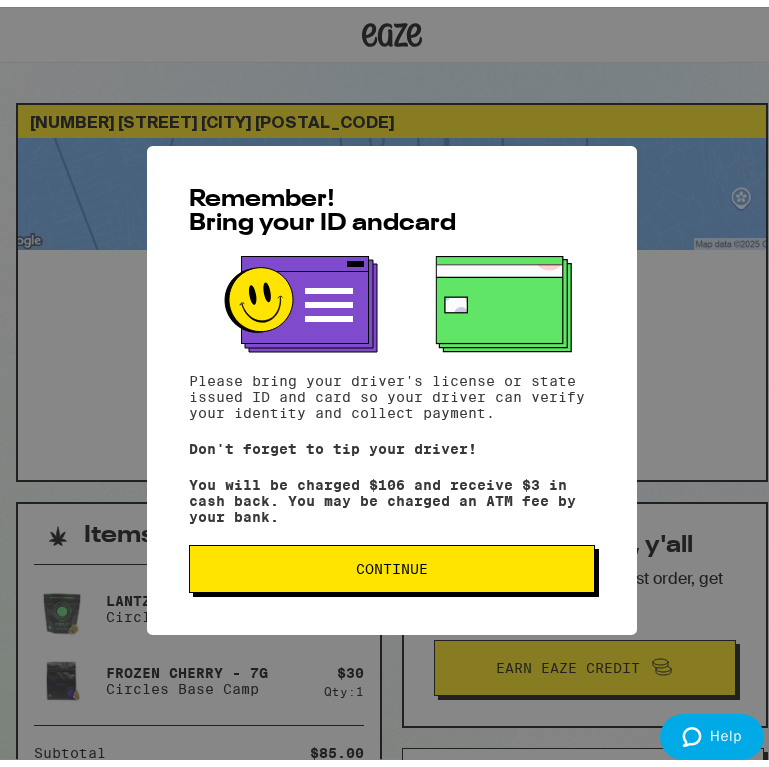 click on "Continue" at bounding box center [392, 562] 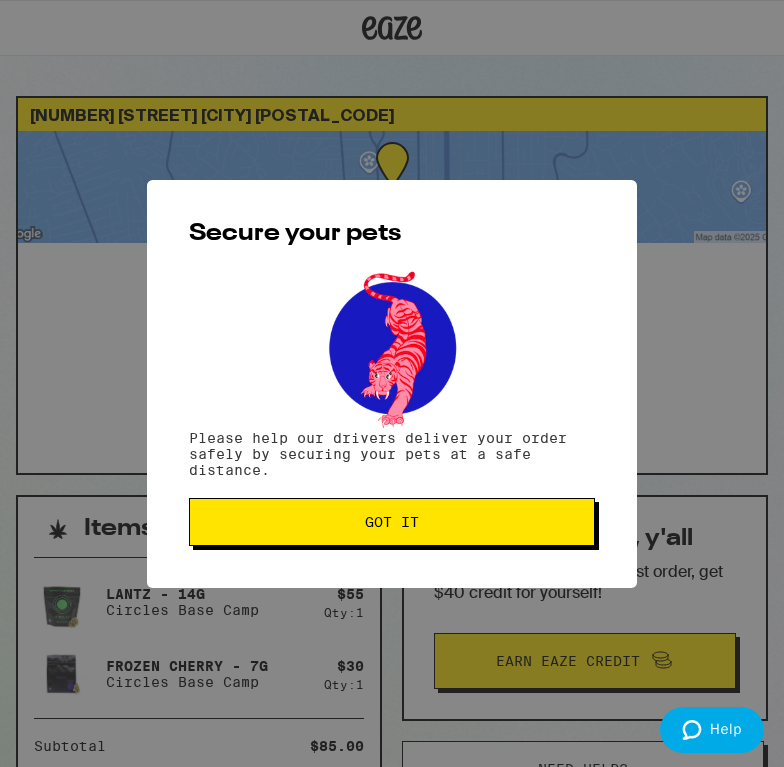 click on "Got it" at bounding box center [392, 522] 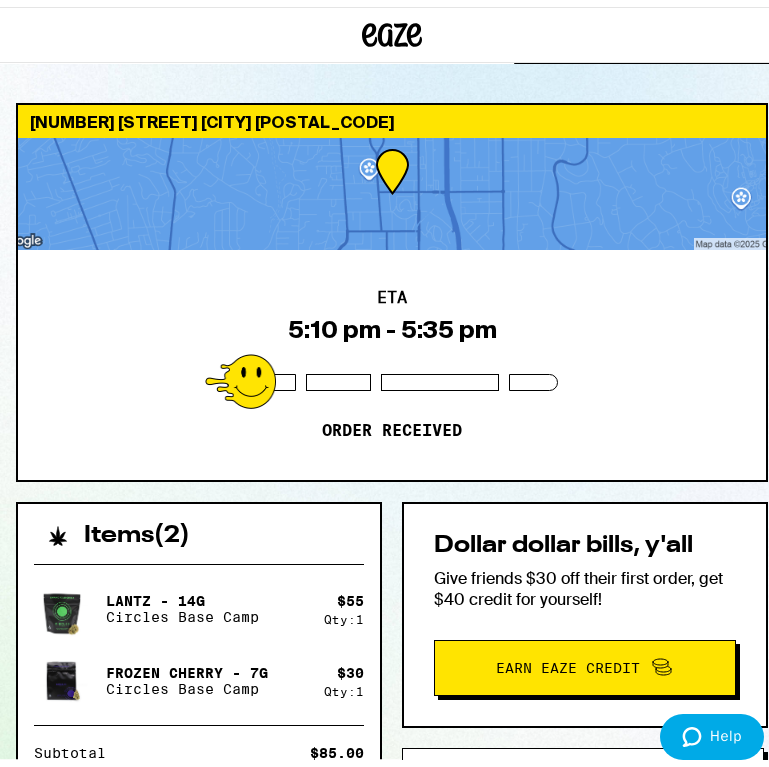 scroll, scrollTop: 0, scrollLeft: 0, axis: both 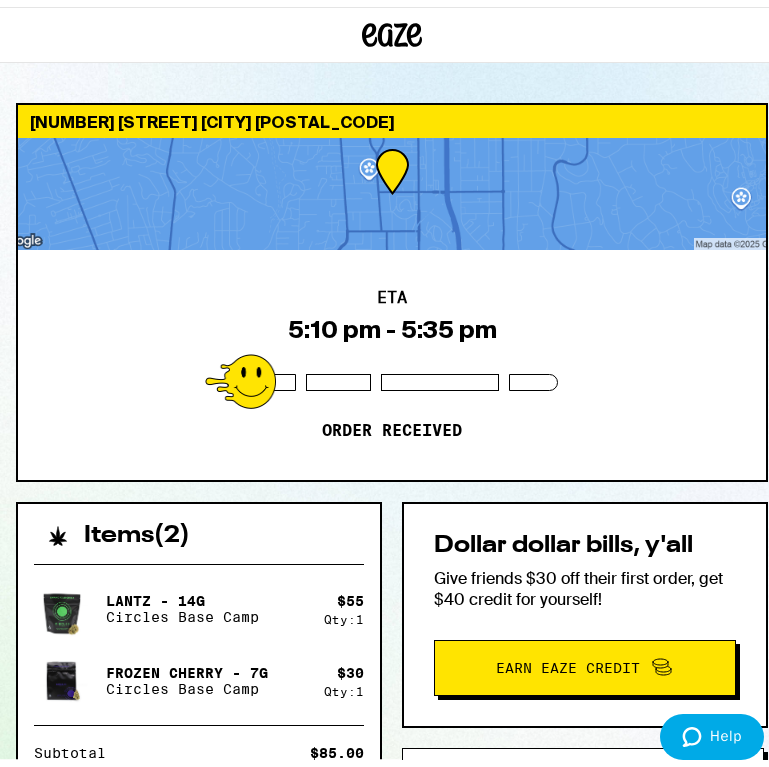 click on "[NUMBER] [STREET] [CITY] [POSTAL_CODE] ETA [TIME] - [TIME] Order received Items ( 2 ) Lantz - 14g Circles Base Camp $ 55 Qty: 1 Frozen Cherry - 7g Circles Base Camp $ 30 Qty: 1 Subtotal $85.00 Delivery $5.00 Taxes & Fees More Info $37.25 Promo: 35OFF -$19.25 Order Total $103.00 Your card will be charged $106, and you’ll receive $3 in change Items ( 2 ) Lantz - 14g Circles Base Camp $ 55 Qty: 1 Frozen Cherry - 7g Circles Base Camp $ 30 Qty: 1 Subtotal $85.00 Delivery $5.00 Taxes & Fees More Info $37.25 Promo: 35OFF -$19.25 Order Total $103.00 Your card will be charged $106, and you’ll receive $3 in change Dollar dollar bills, y'all Give friends $30 off their first order, get $40 credit for yourself! Earn Eaze Credit Need help? View/Print SB 540 Brochure Printed copies of SB-540 brochure are available with your [DRIVER_LICENSE]" at bounding box center (392, 595) 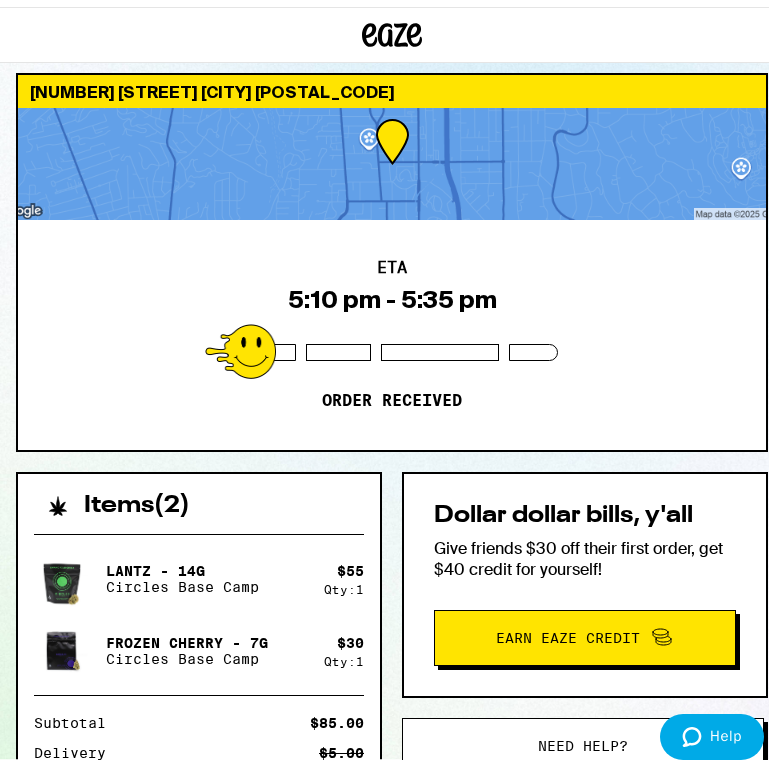 scroll, scrollTop: 0, scrollLeft: 0, axis: both 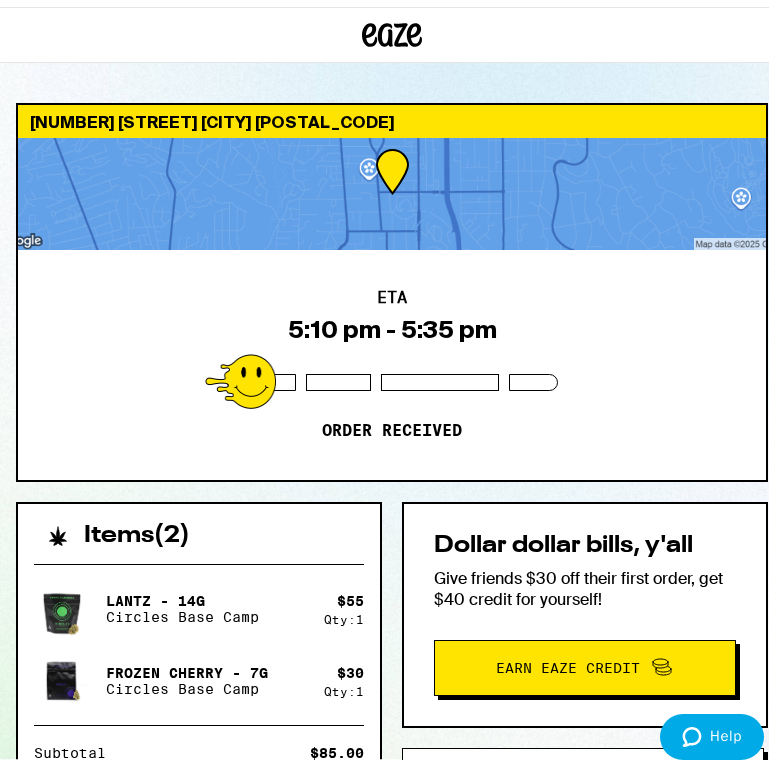 drag, startPoint x: 256, startPoint y: 266, endPoint x: 240, endPoint y: 202, distance: 65.96969 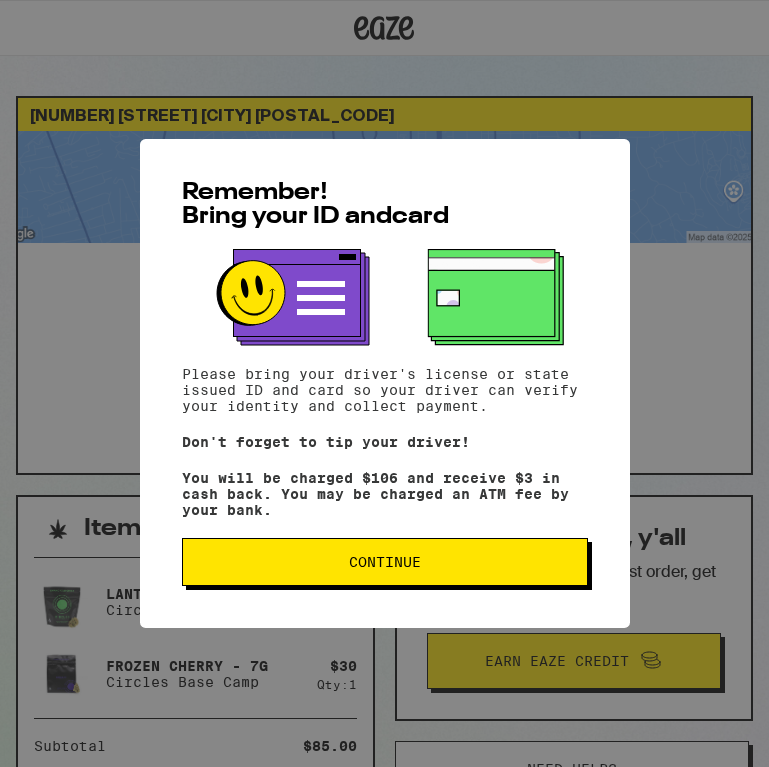 scroll, scrollTop: 0, scrollLeft: 0, axis: both 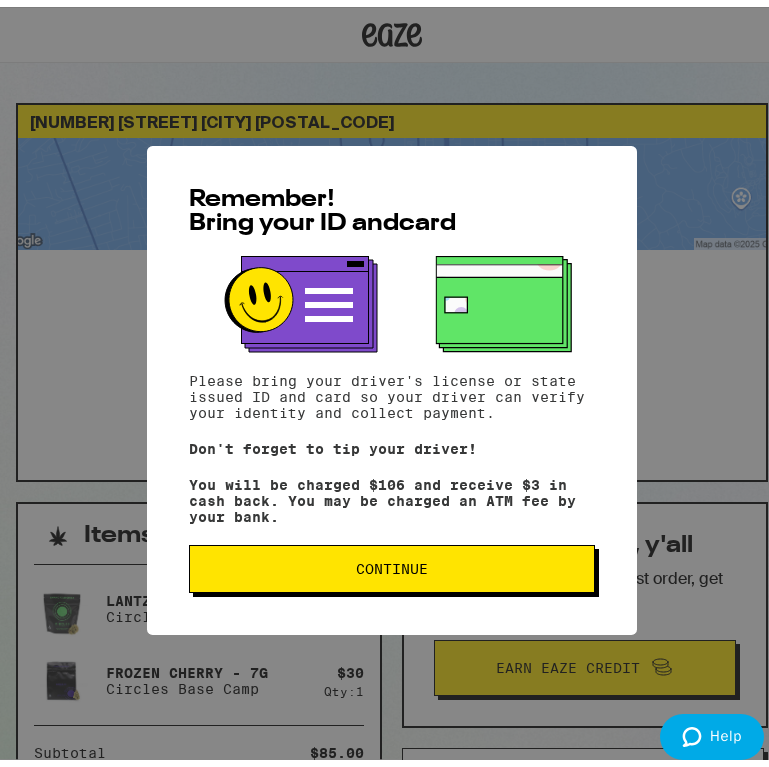 click on "Continue" at bounding box center (392, 562) 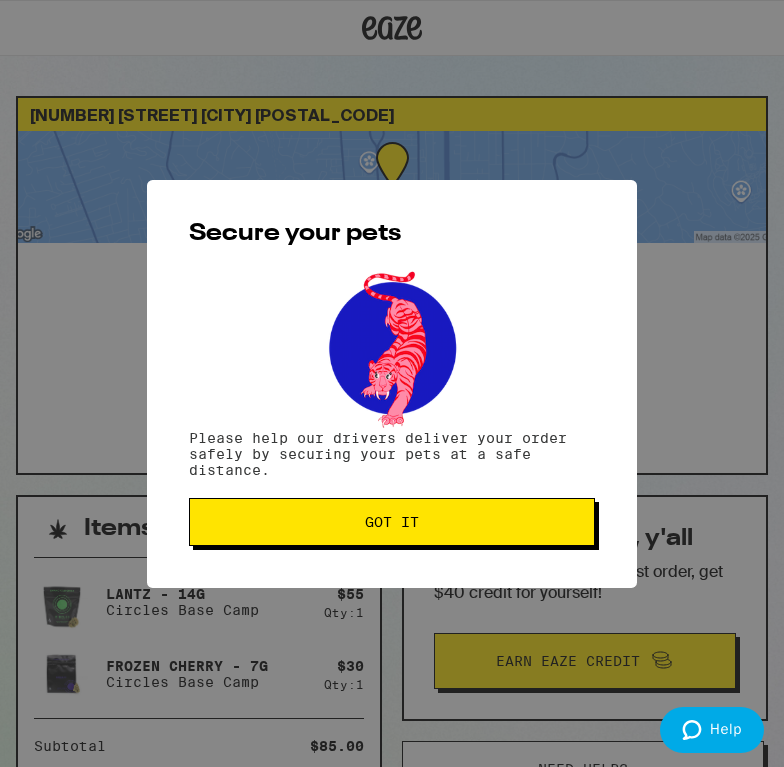 click on "Got it" at bounding box center [392, 522] 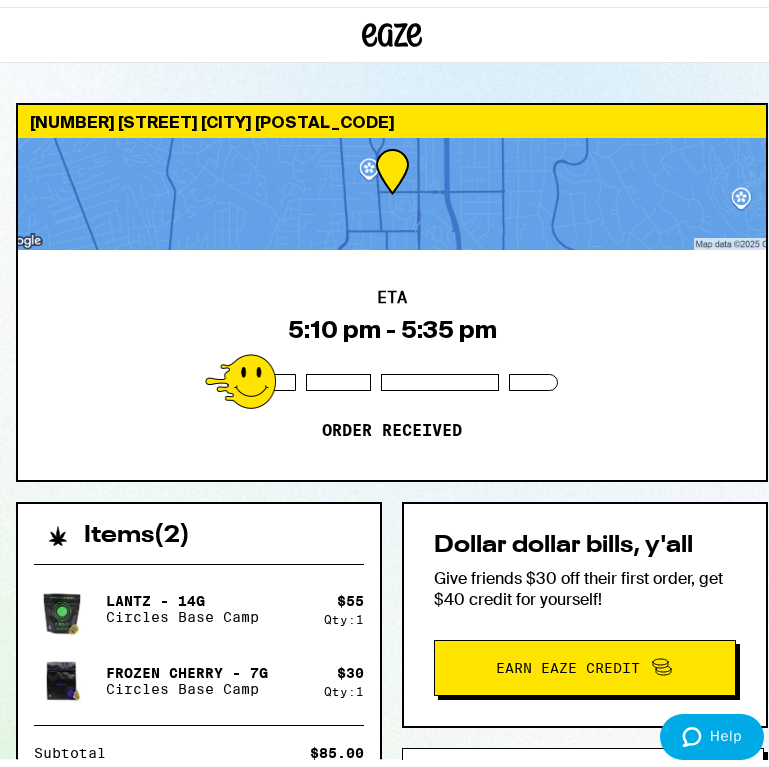 scroll, scrollTop: 0, scrollLeft: 0, axis: both 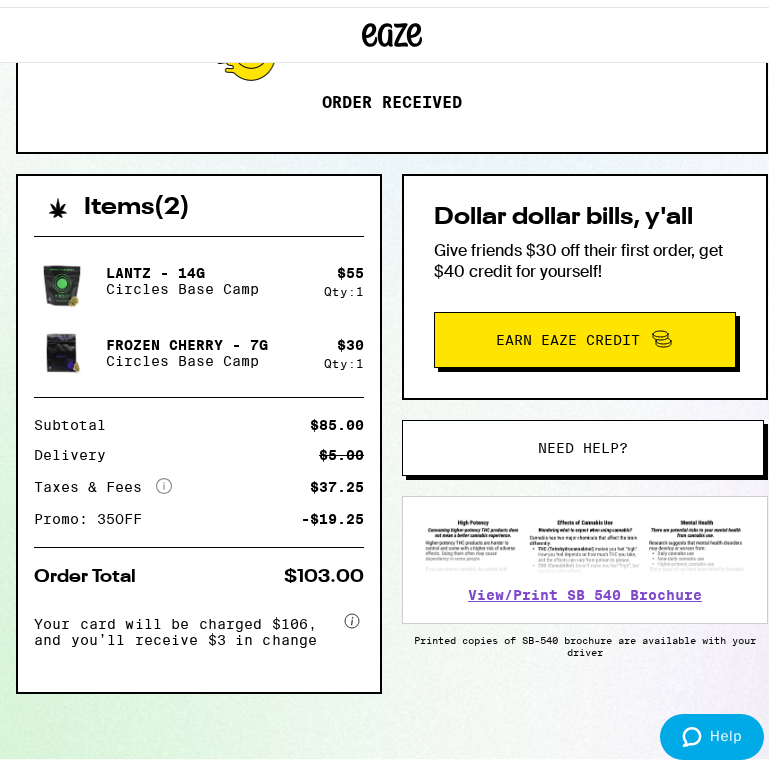 click 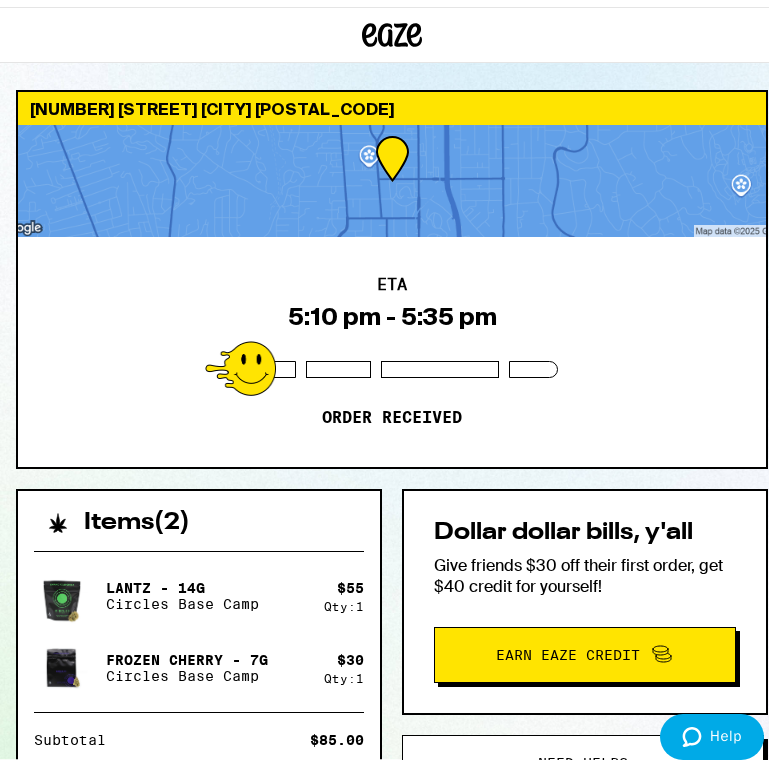 scroll, scrollTop: 0, scrollLeft: 0, axis: both 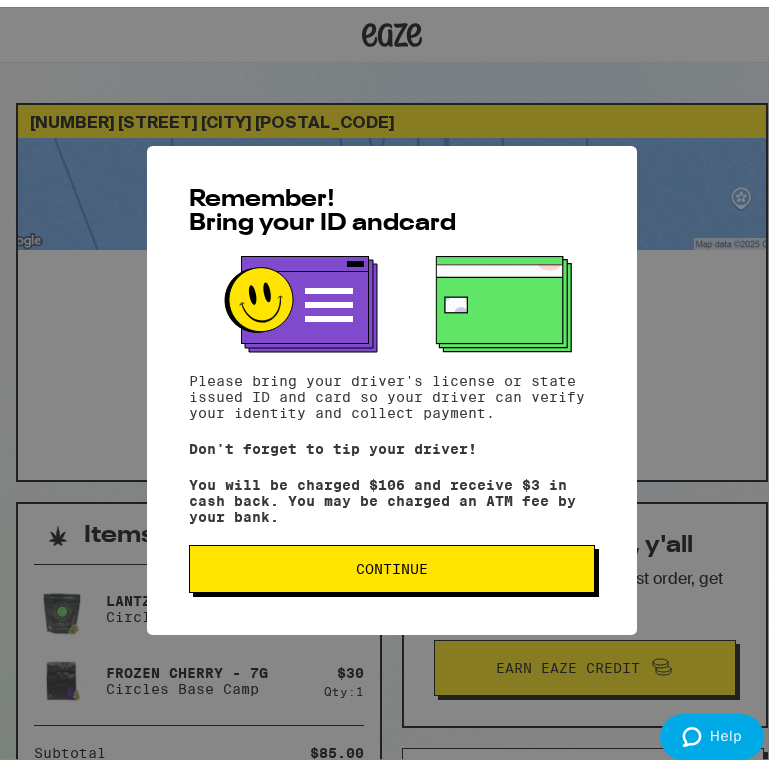 click on "Continue" at bounding box center [392, 562] 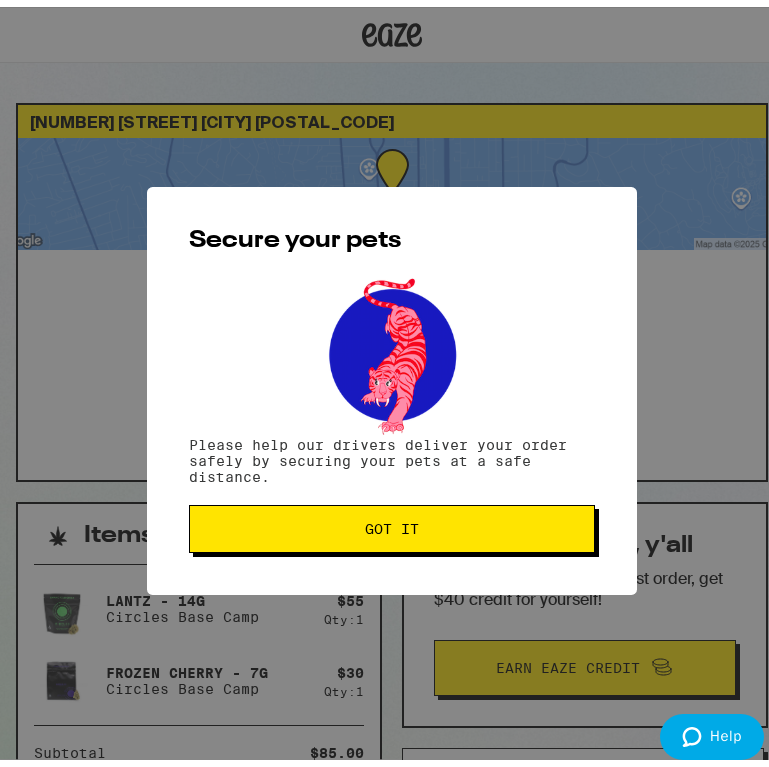 scroll, scrollTop: 0, scrollLeft: 0, axis: both 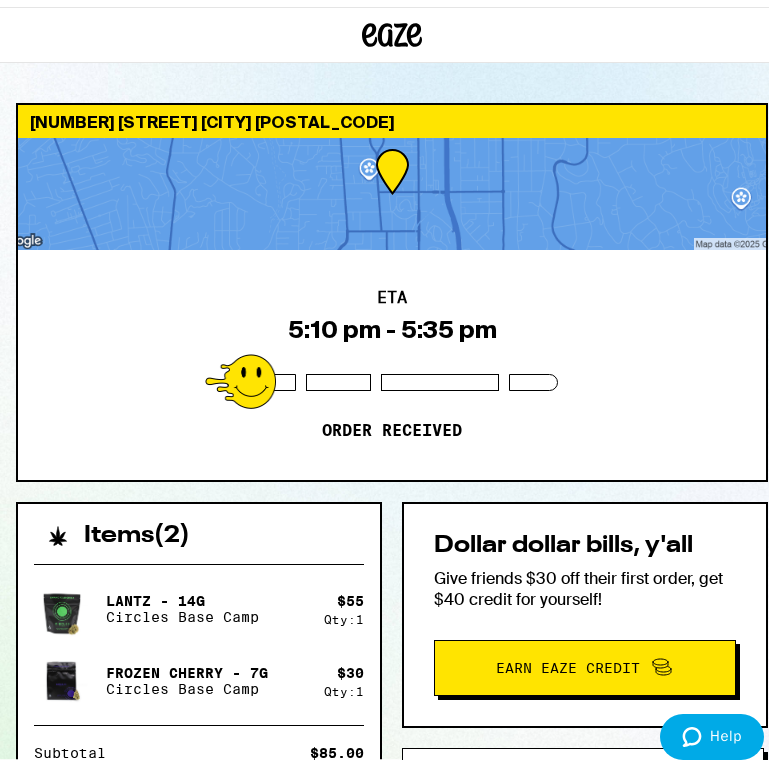 click 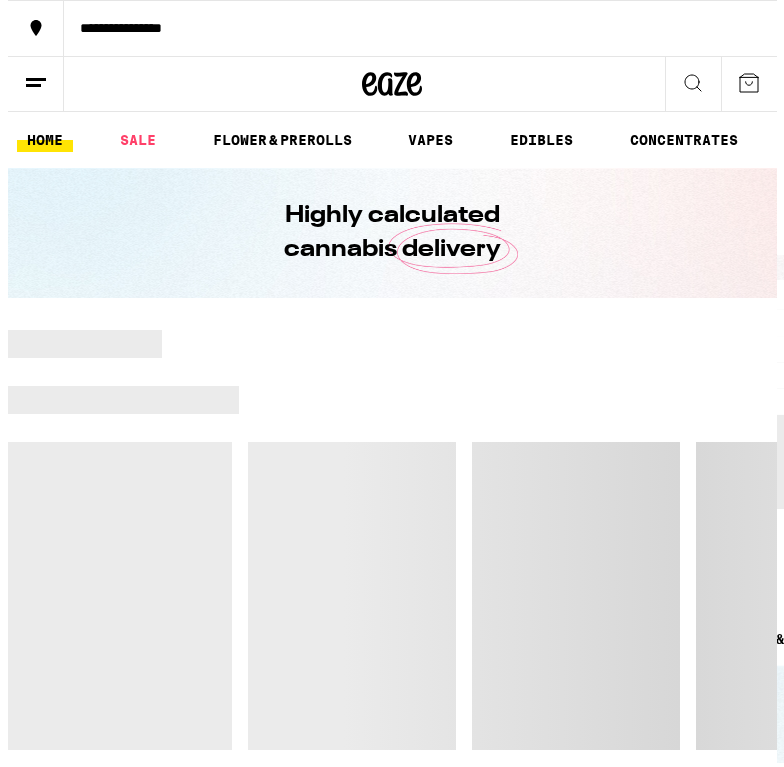 scroll, scrollTop: 0, scrollLeft: 0, axis: both 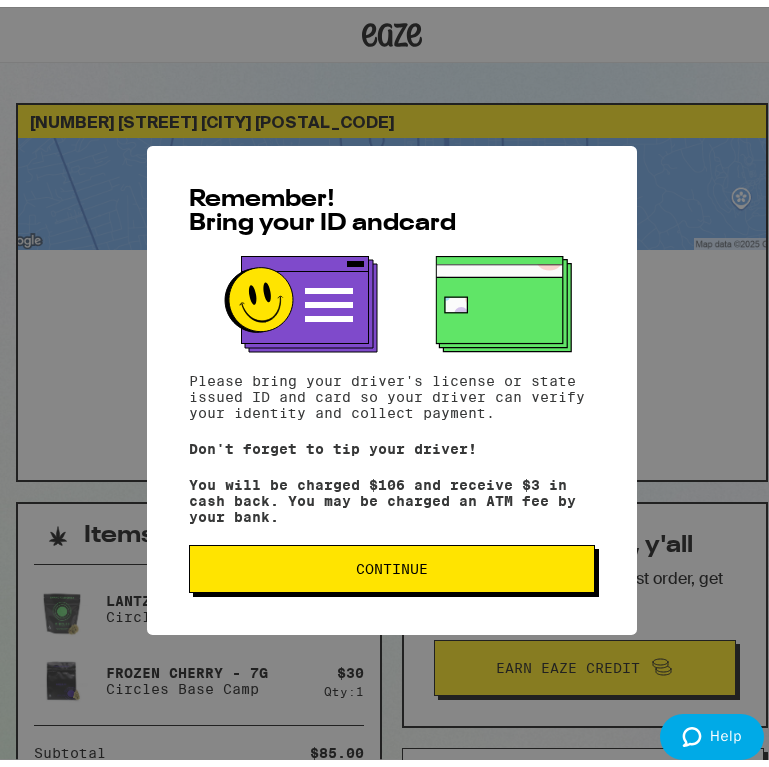 click on "Remember! Bring your ID and  card Please bring your driver's license or state issued ID and card so your driver can verify your identity and collect payment. Don't forget to tip your driver! You will be charged $106 and receive $3 in cash back. You may be charged an ATM fee by your bank. Continue" at bounding box center (392, 383) 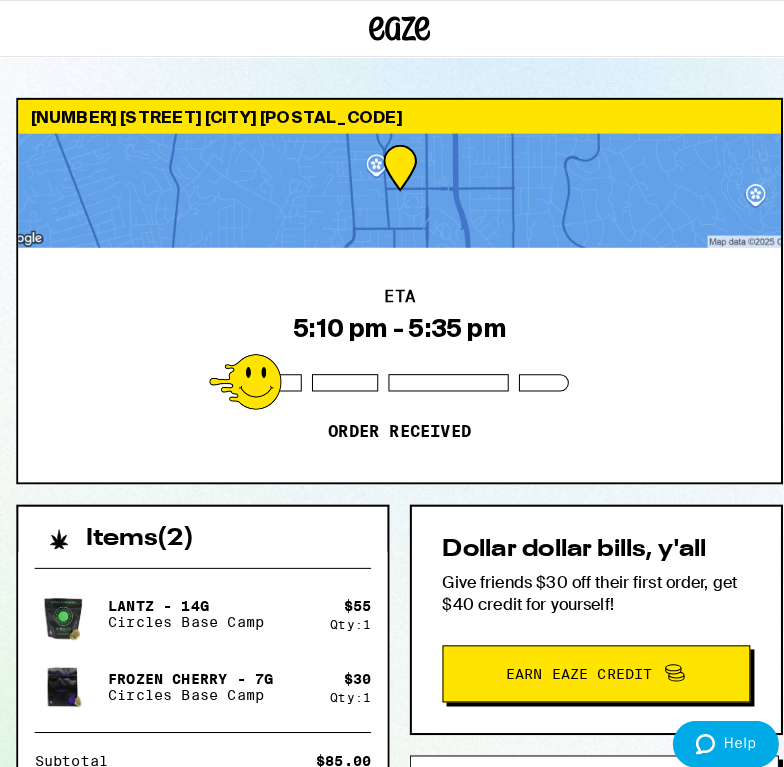 scroll, scrollTop: 0, scrollLeft: 0, axis: both 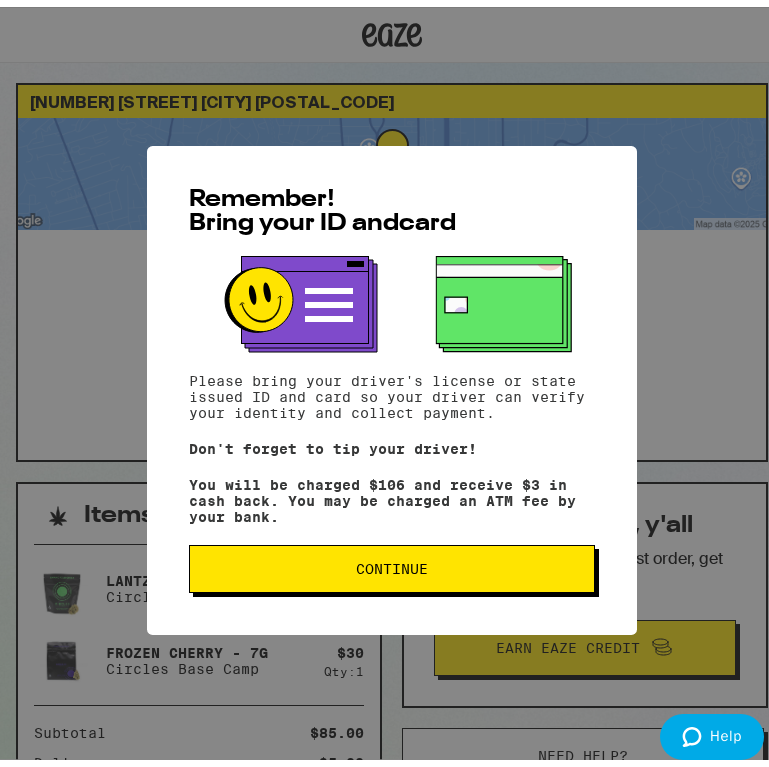 click on "Continue" at bounding box center (392, 562) 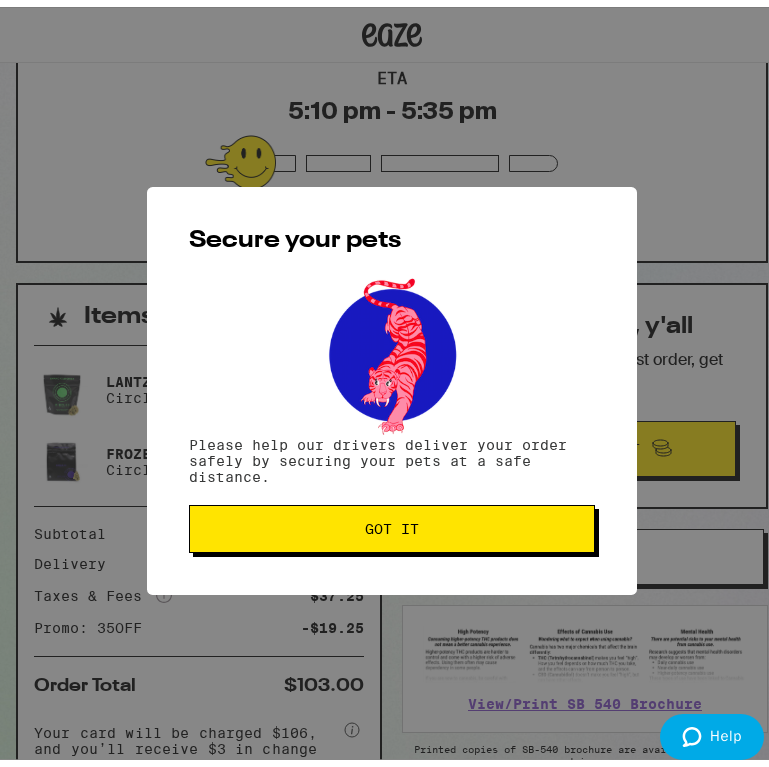 scroll, scrollTop: 333, scrollLeft: 0, axis: vertical 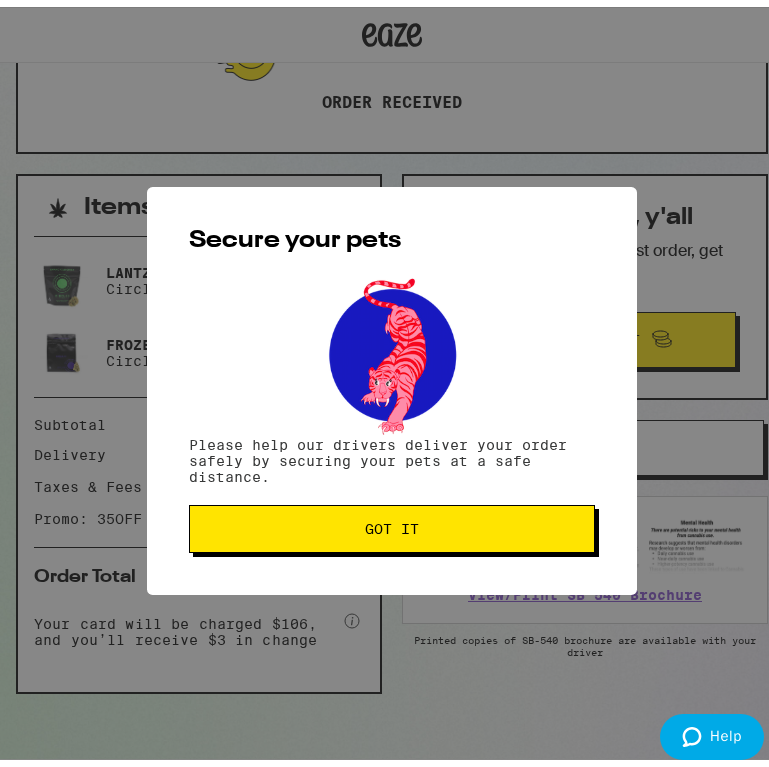 click on "Got it" at bounding box center [392, 522] 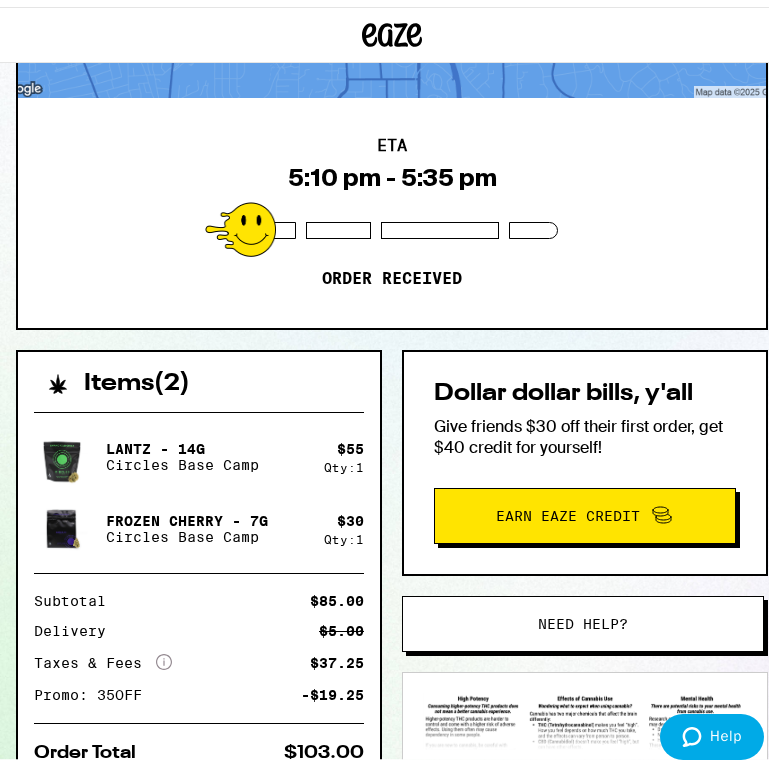 scroll, scrollTop: 0, scrollLeft: 0, axis: both 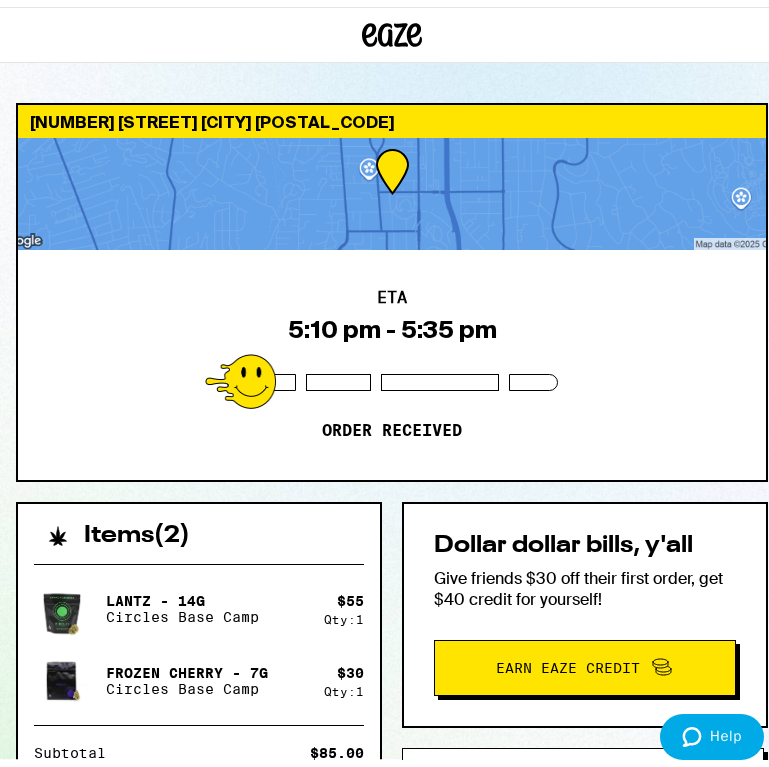 click 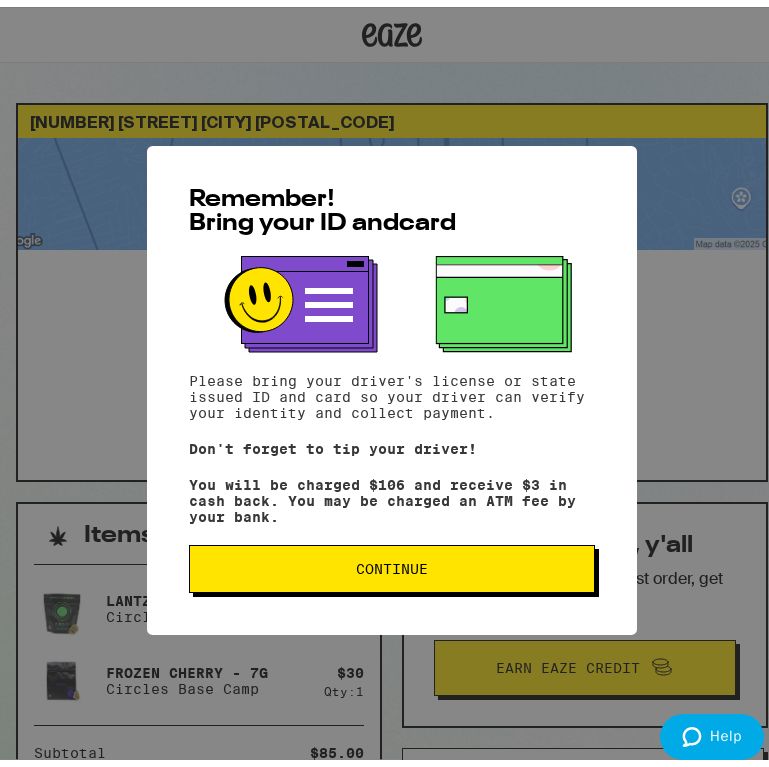 click on "Remember! Bring your ID and  card Please bring your driver's license or state issued ID and card so your driver can verify your identity and collect payment. Don't forget to tip your driver! You will be charged $106 and receive $3 in cash back. You may be charged an ATM fee by your bank. Continue" at bounding box center [392, 383] 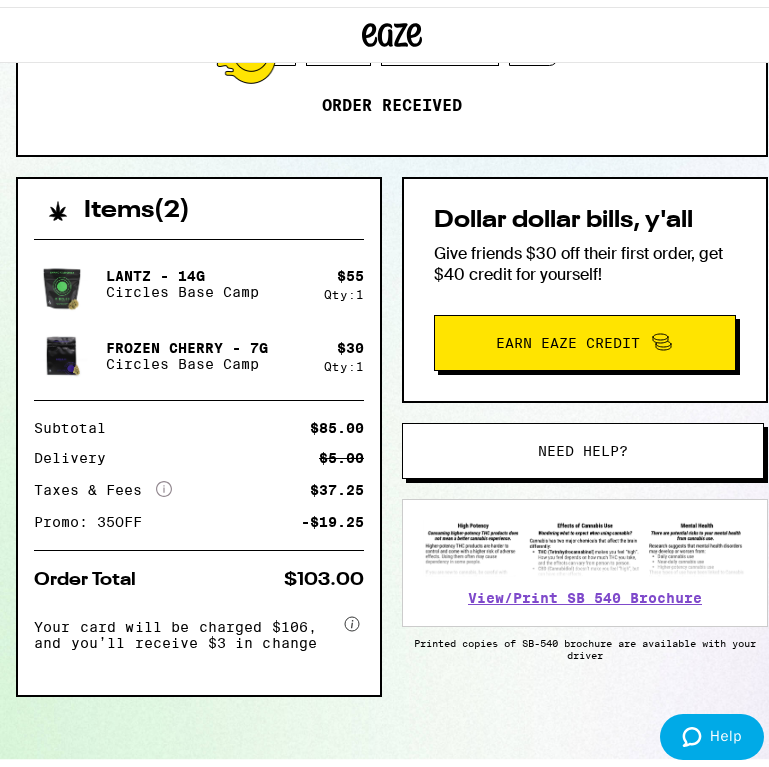 scroll, scrollTop: 333, scrollLeft: 0, axis: vertical 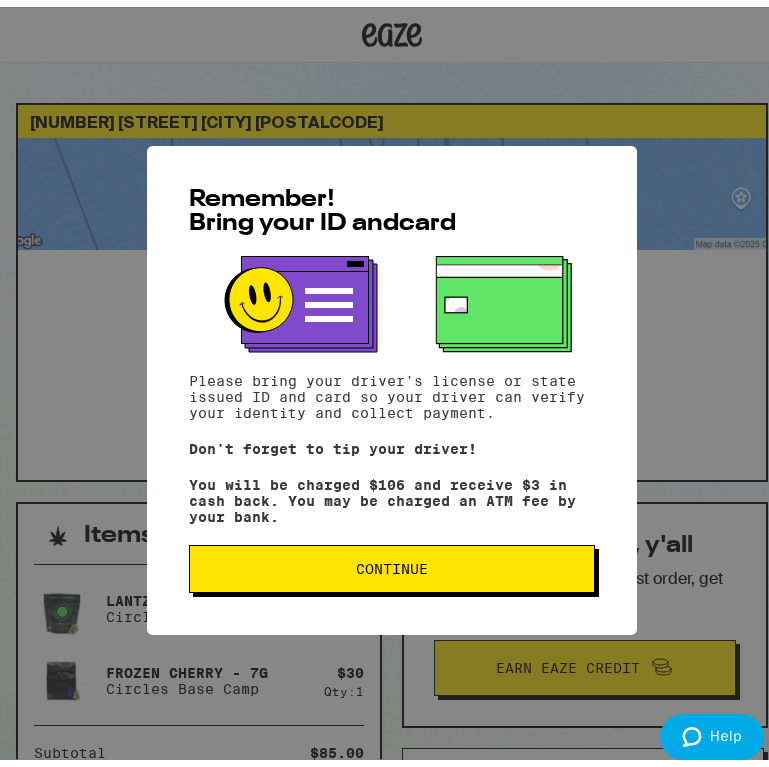click on "Continue" at bounding box center (392, 562) 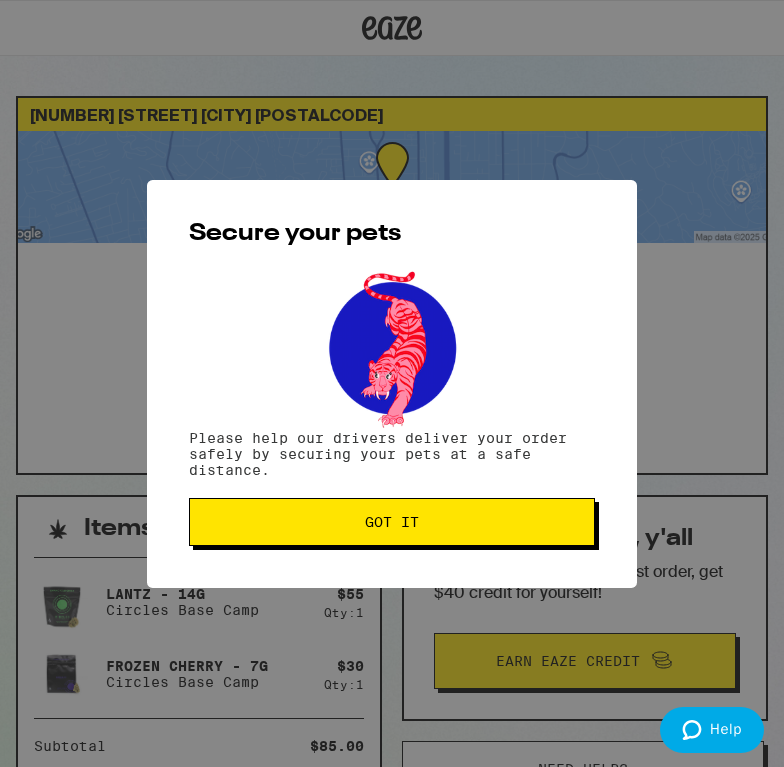 click on "Got it" at bounding box center [392, 522] 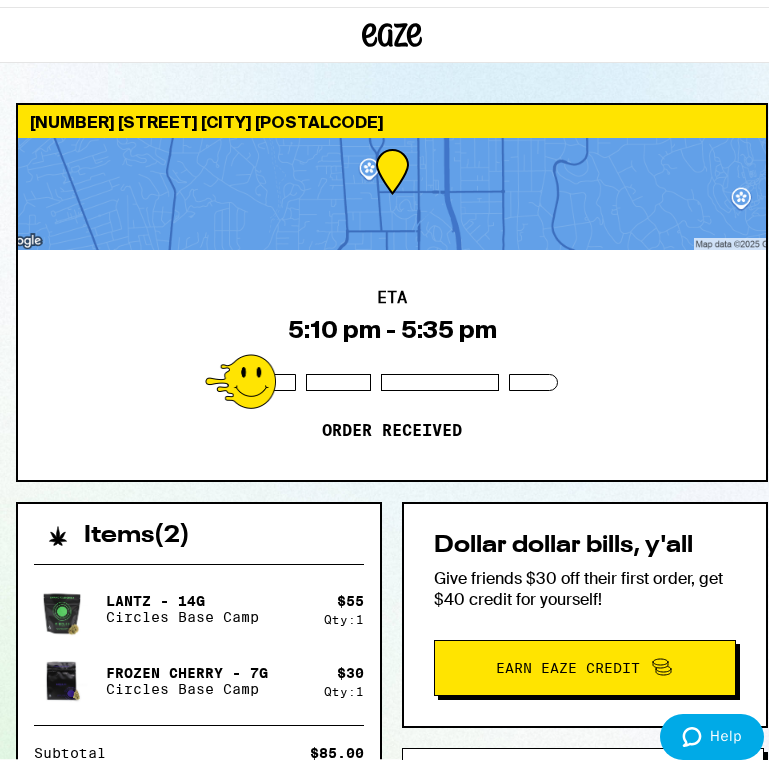 scroll, scrollTop: 0, scrollLeft: 0, axis: both 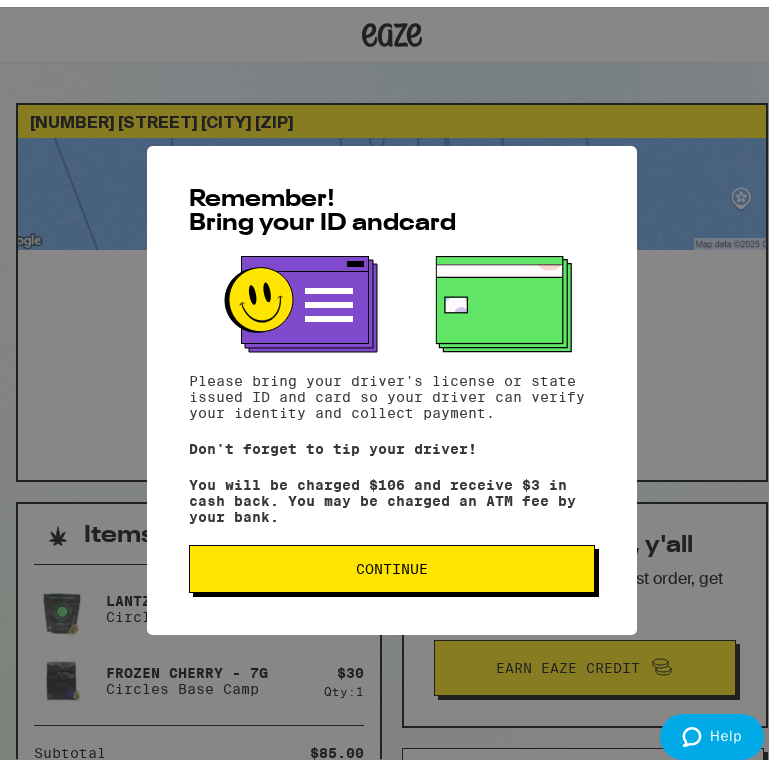 click on "Continue" at bounding box center (392, 562) 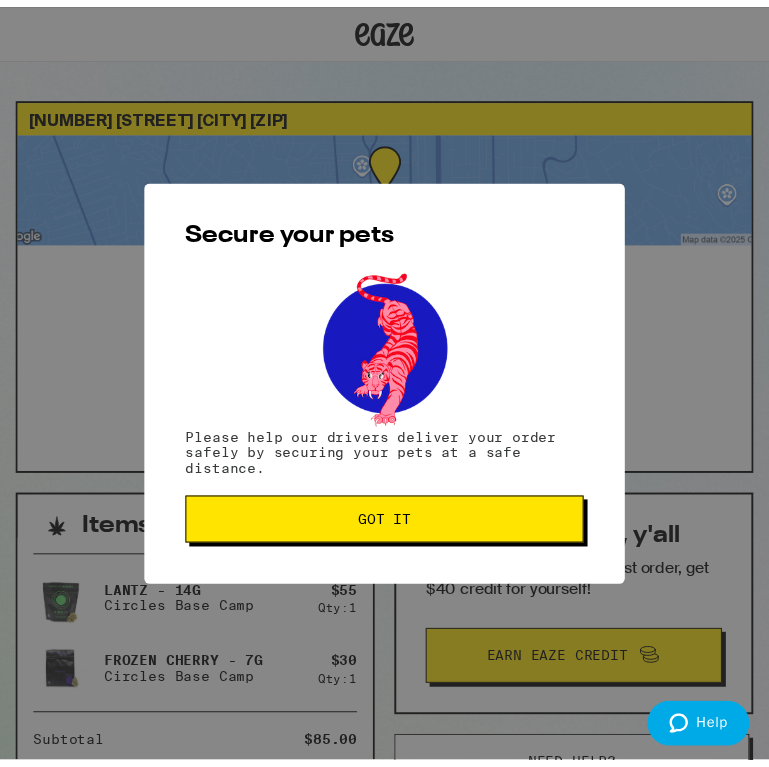 scroll, scrollTop: 0, scrollLeft: 0, axis: both 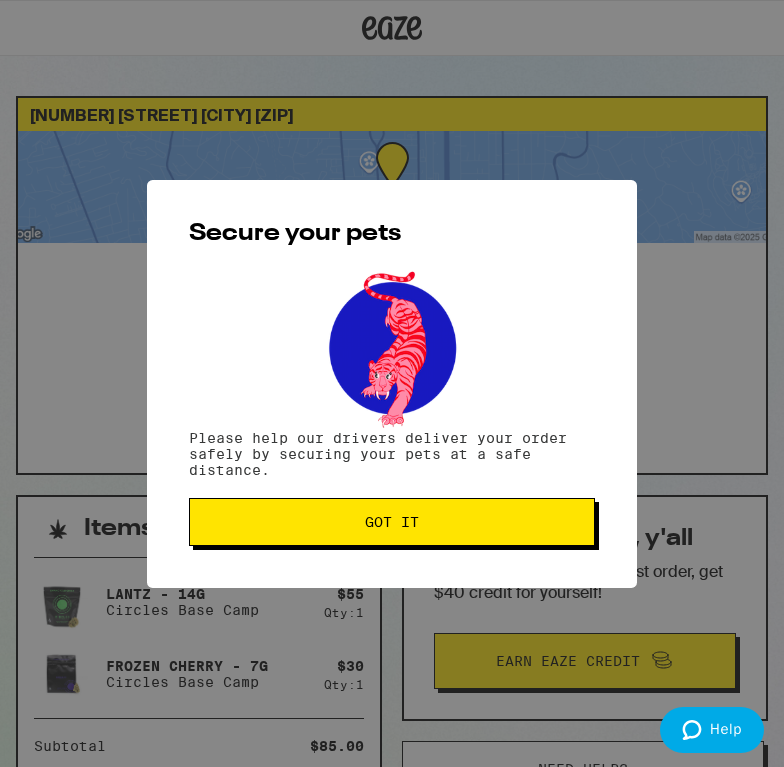 click on "Got it" at bounding box center (392, 522) 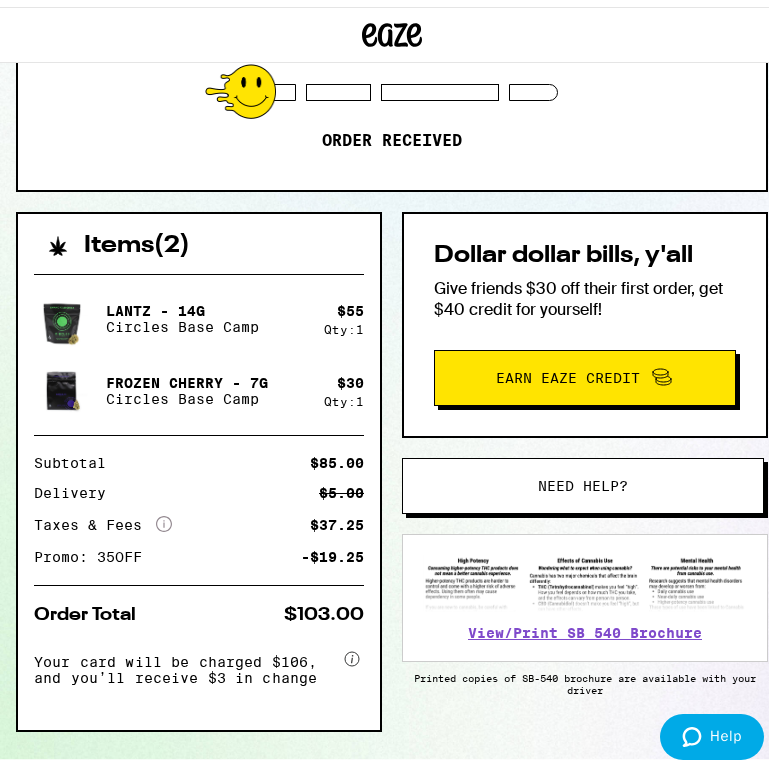 scroll, scrollTop: 333, scrollLeft: 0, axis: vertical 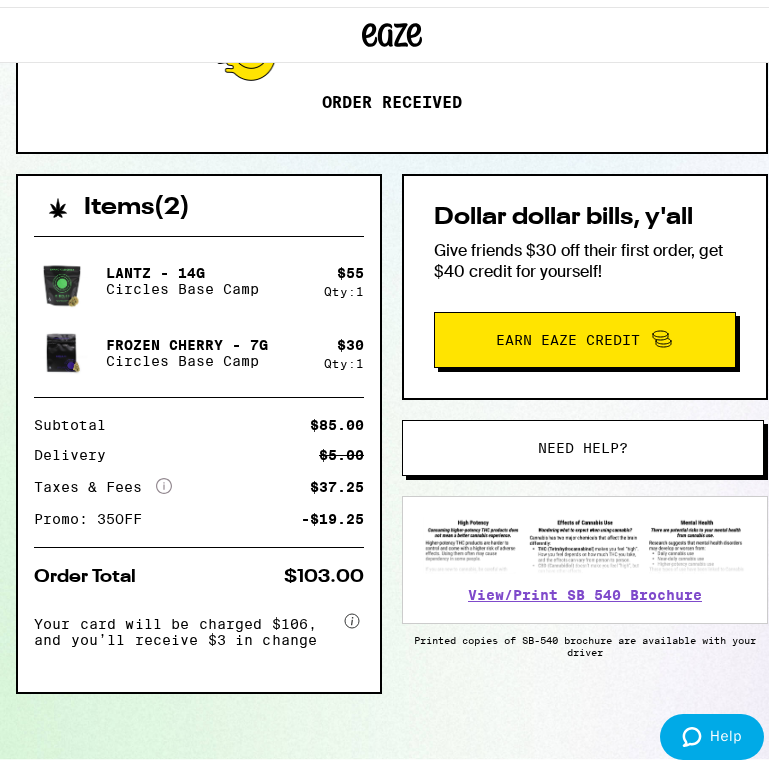 click on "Need help?" at bounding box center (583, 441) 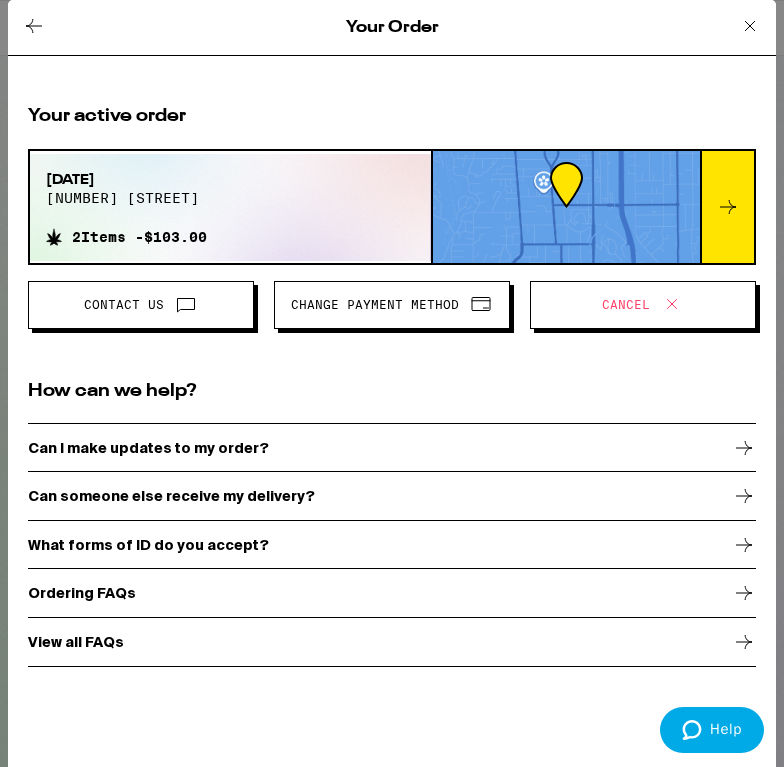 click 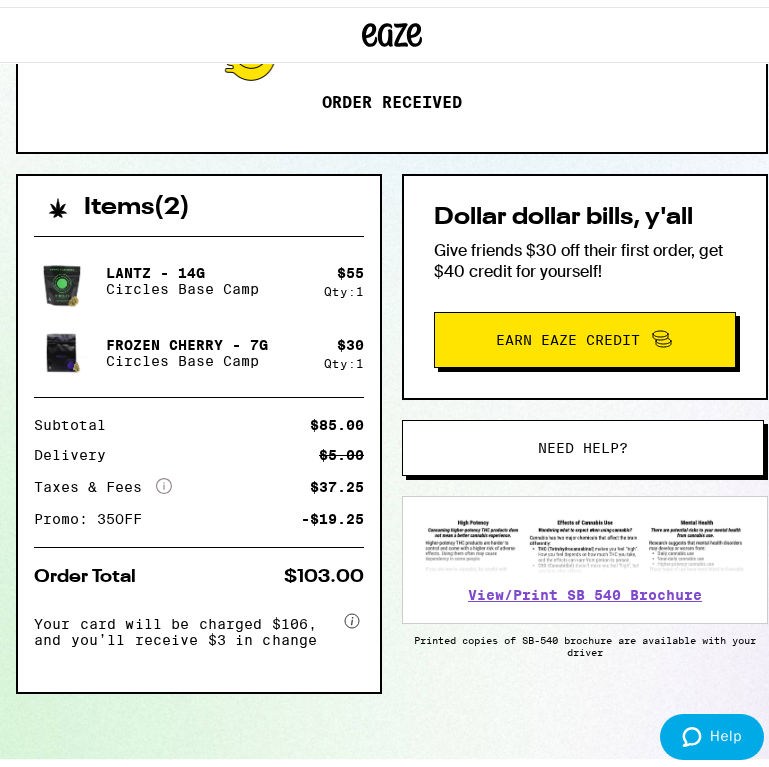 scroll, scrollTop: 0, scrollLeft: 0, axis: both 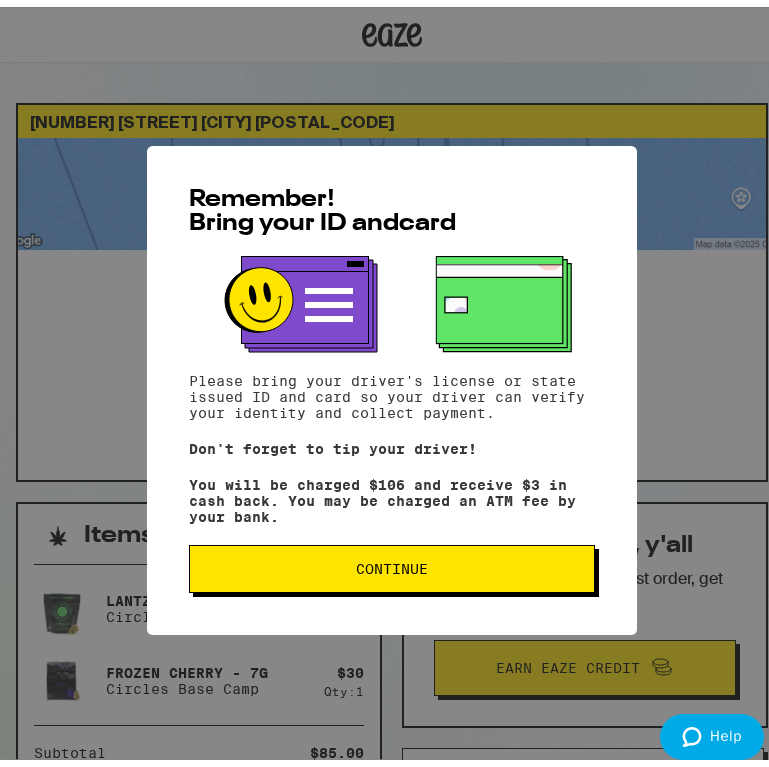click on "Continue" at bounding box center [392, 562] 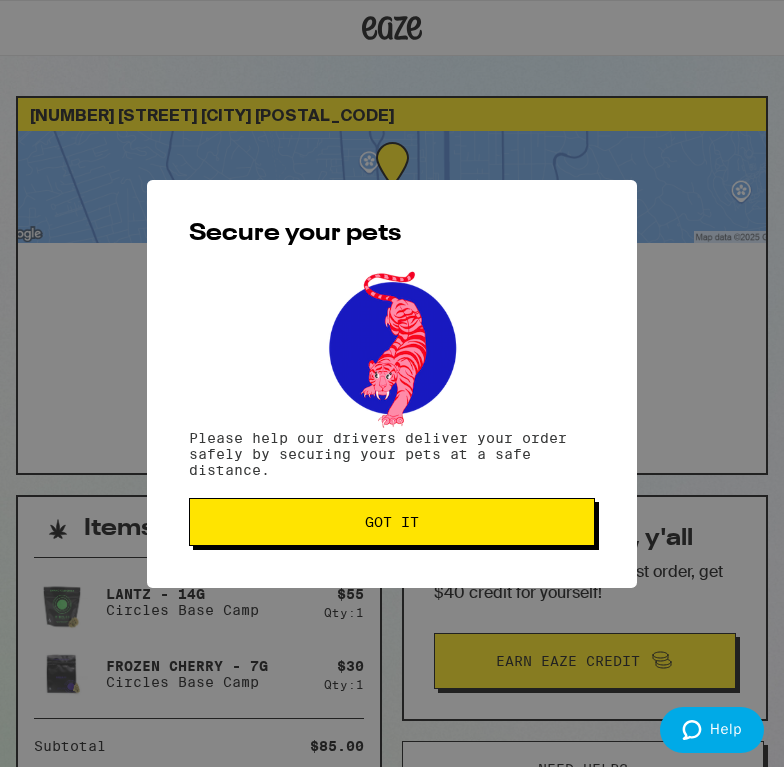 click on "Got it" at bounding box center [392, 522] 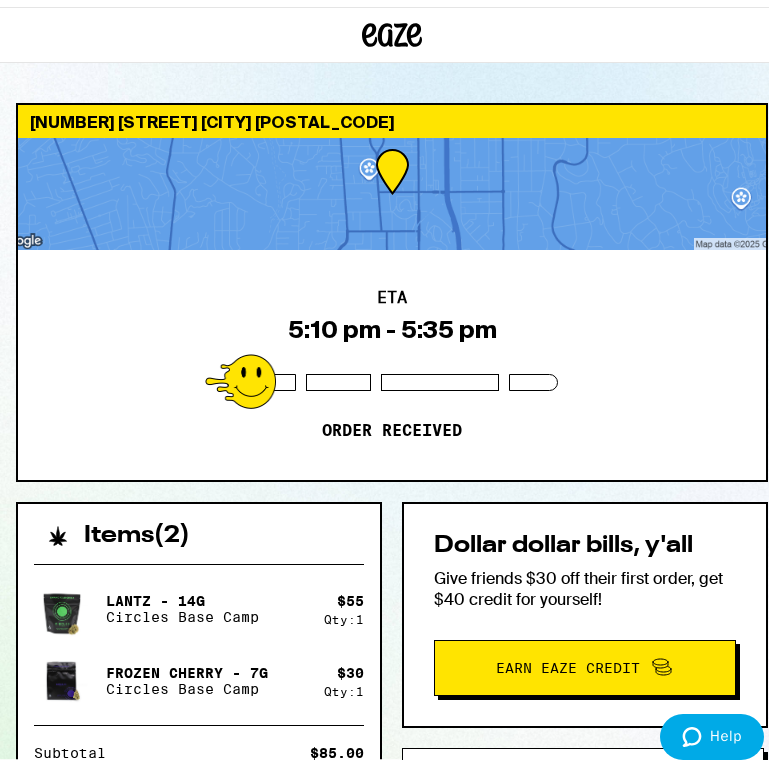 scroll, scrollTop: 0, scrollLeft: 0, axis: both 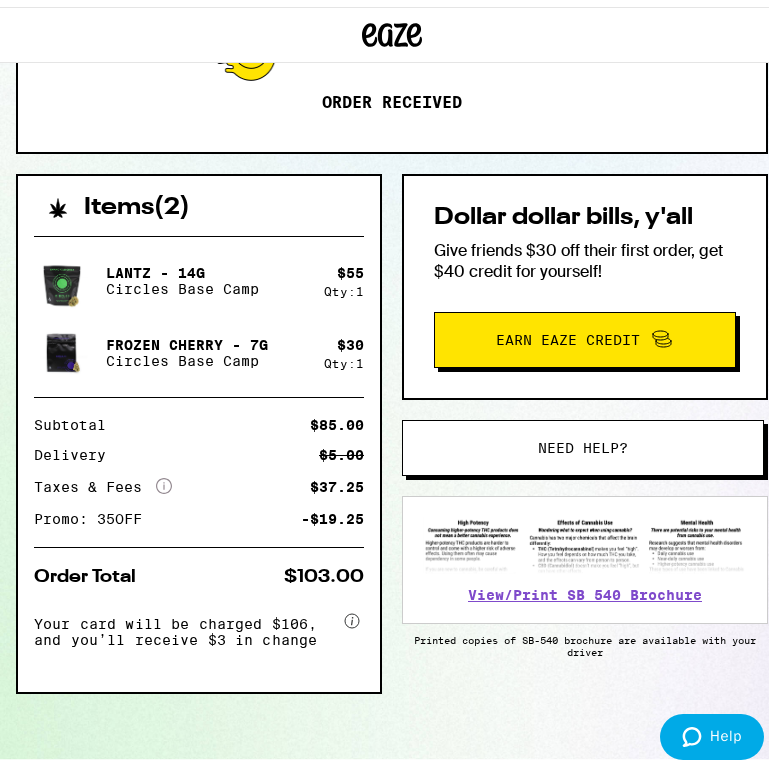 click on "Need help?" at bounding box center [583, 441] 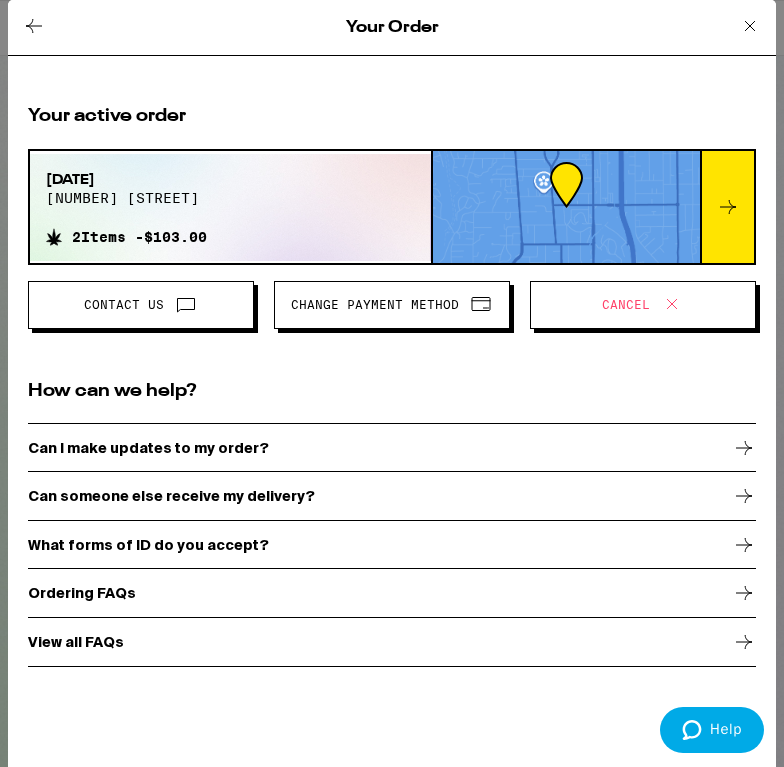 click on "Cancel" at bounding box center (626, 305) 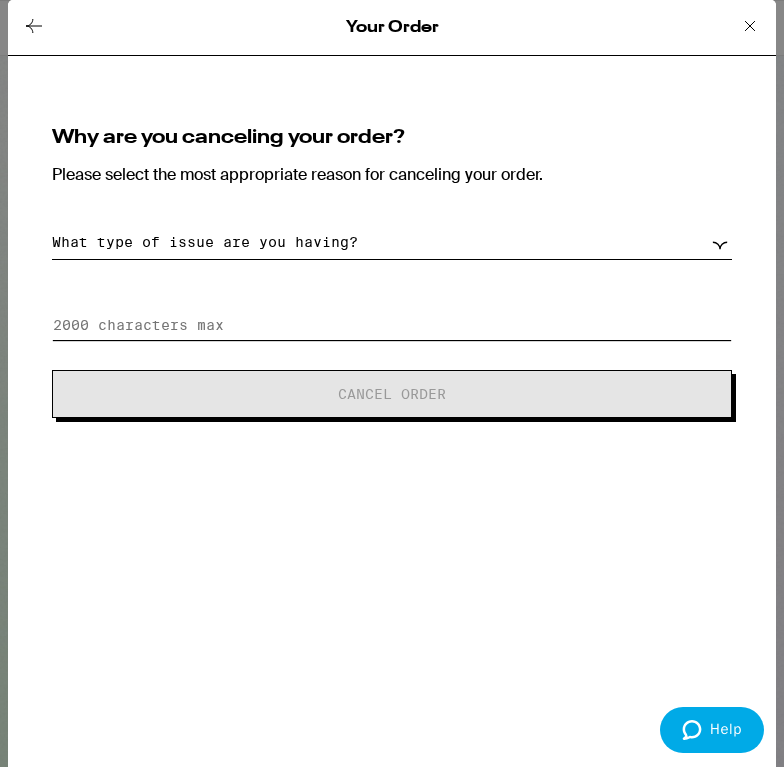 click at bounding box center (392, 325) 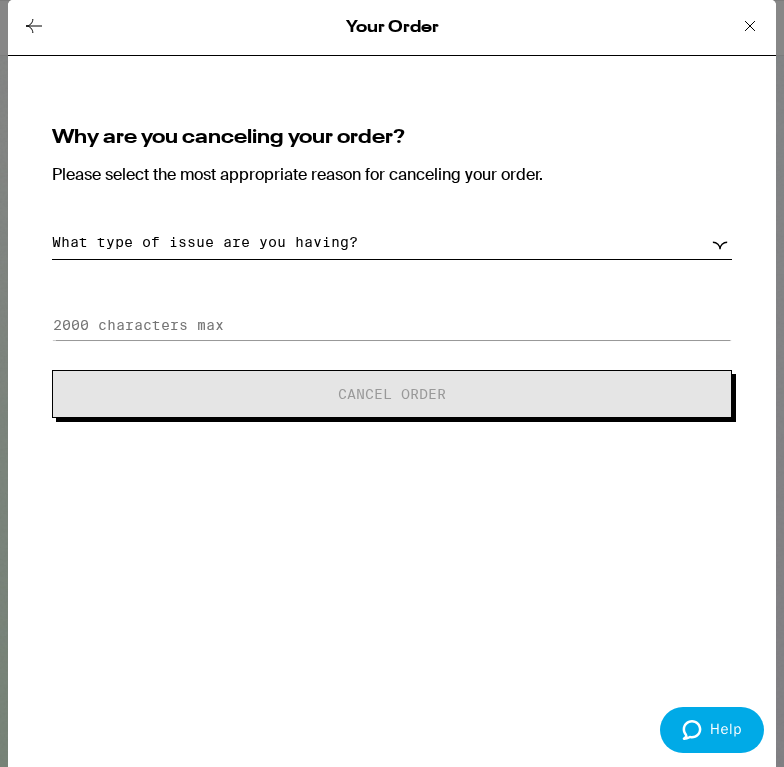 click on "What type of issue are you having? Order taking too long Order arriving too soon Need to change my order No ID Can no longer receive order Payment issues Wrong Address Other" at bounding box center (392, 242) 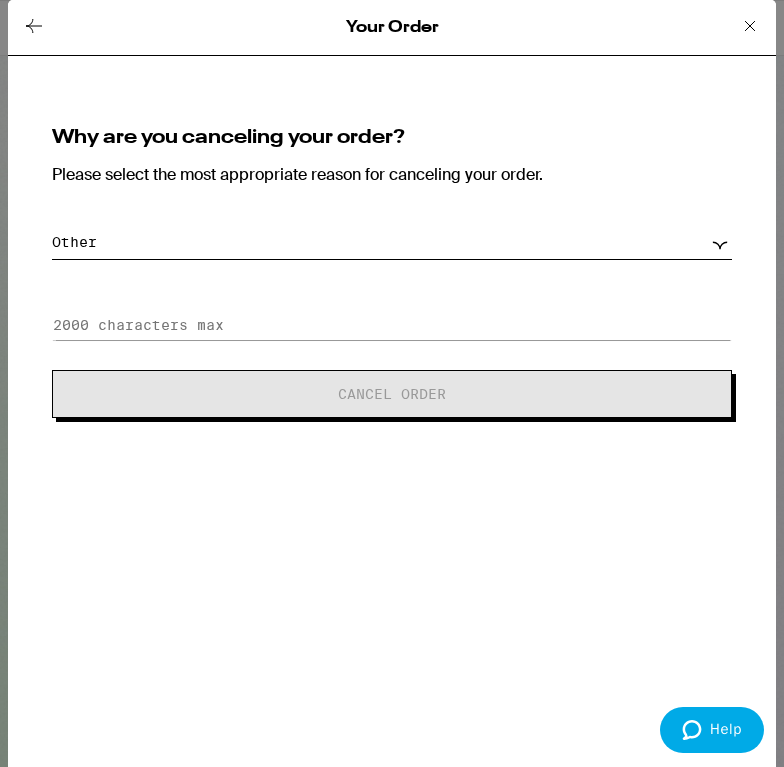 click on "Your Order Why are you canceling your order? Please select the most appropriate reason for canceling your order. What type of issue are you having? Order taking too long Order arriving too soon Need to change my order No ID Can no longer receive order Payment issues Wrong [ADDRESS] Other Cancel Order" at bounding box center [392, 383] 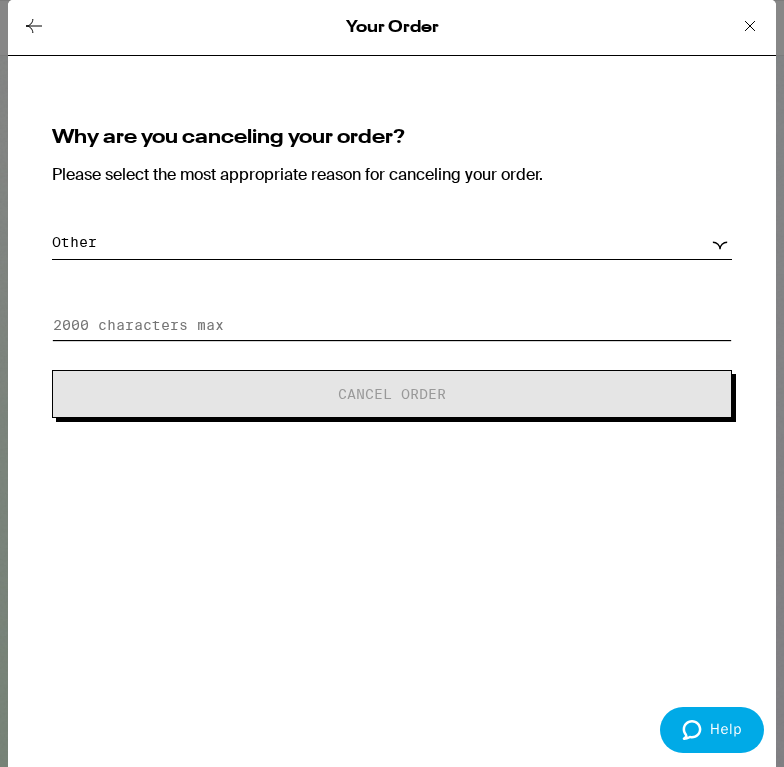 click at bounding box center (392, 325) 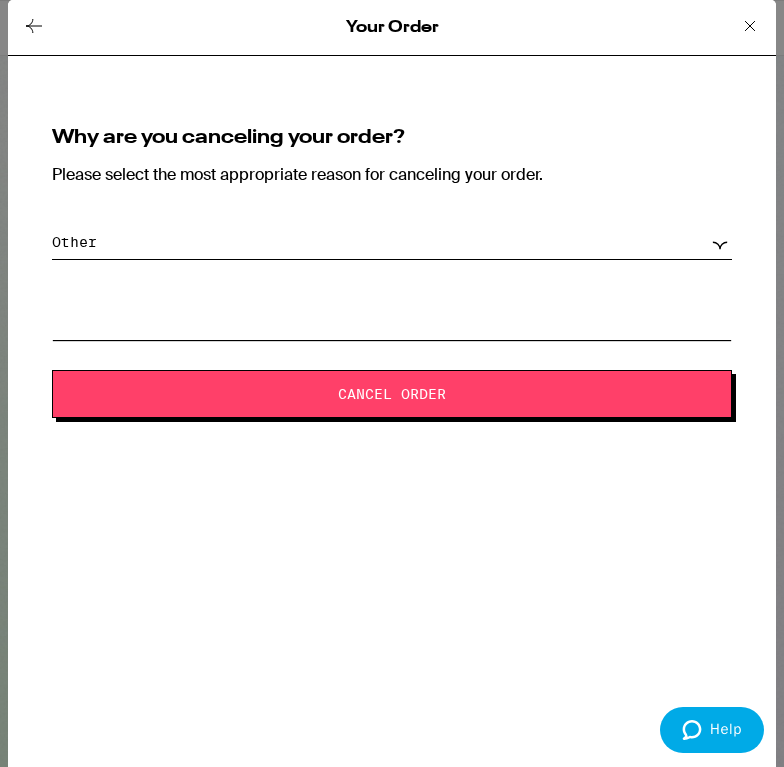 type 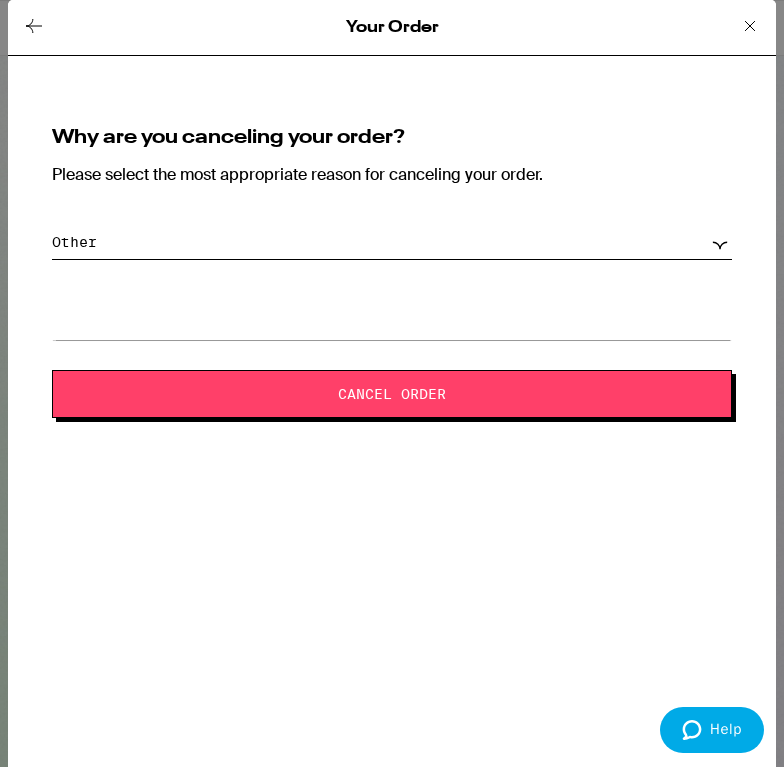 click on "Cancel Order" at bounding box center (392, 394) 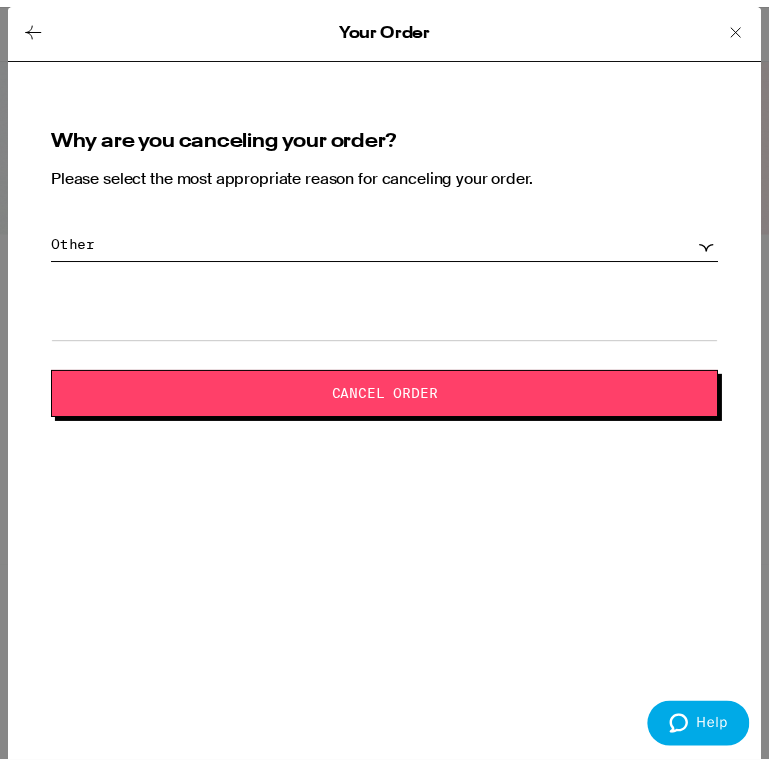 scroll, scrollTop: 0, scrollLeft: 0, axis: both 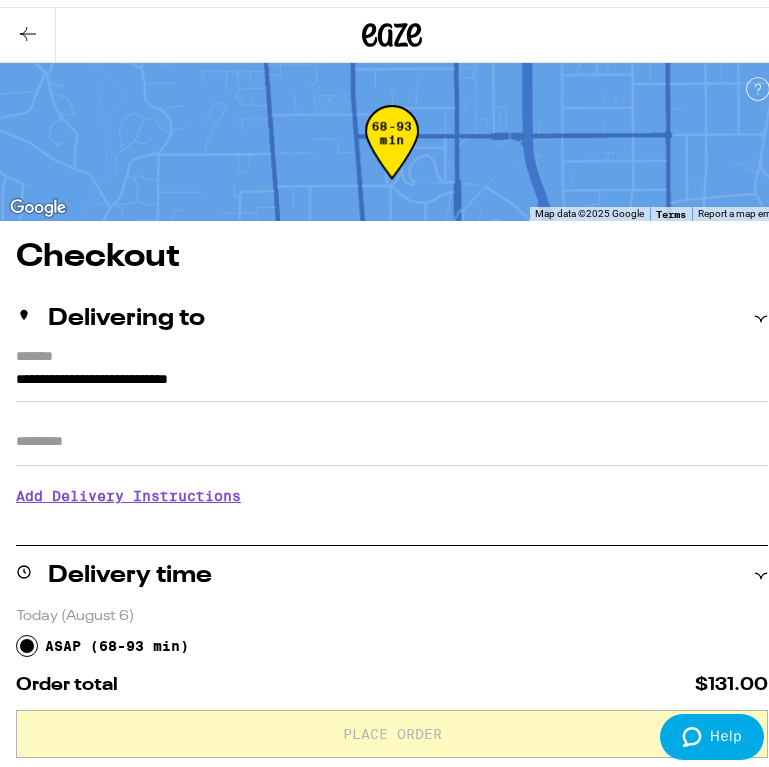 click 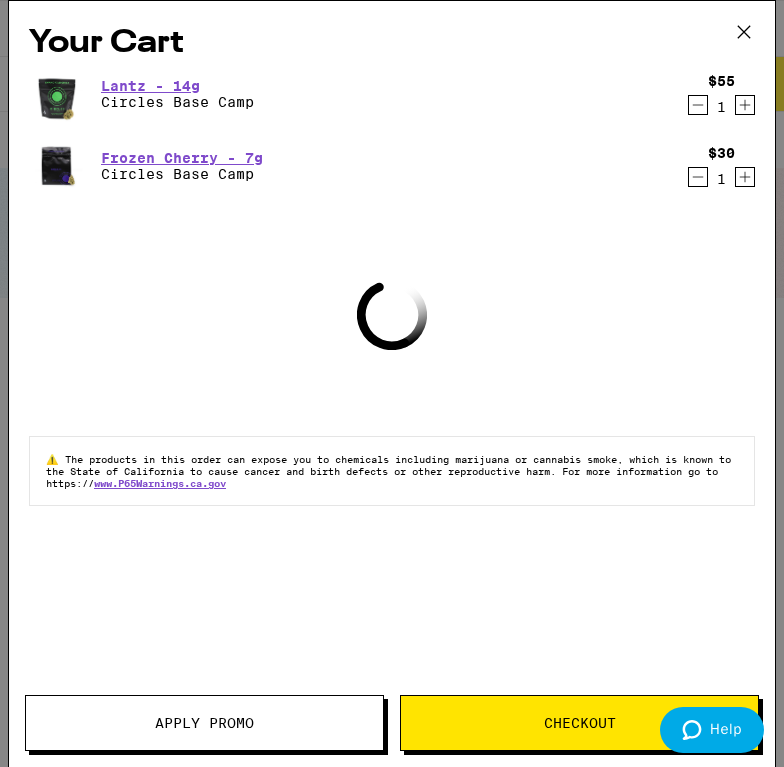 click 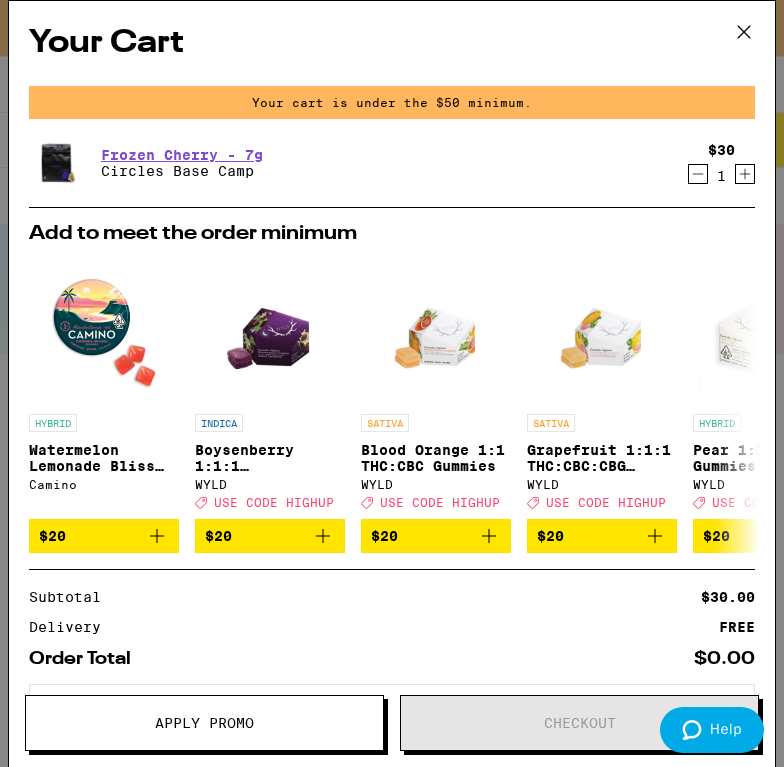 click 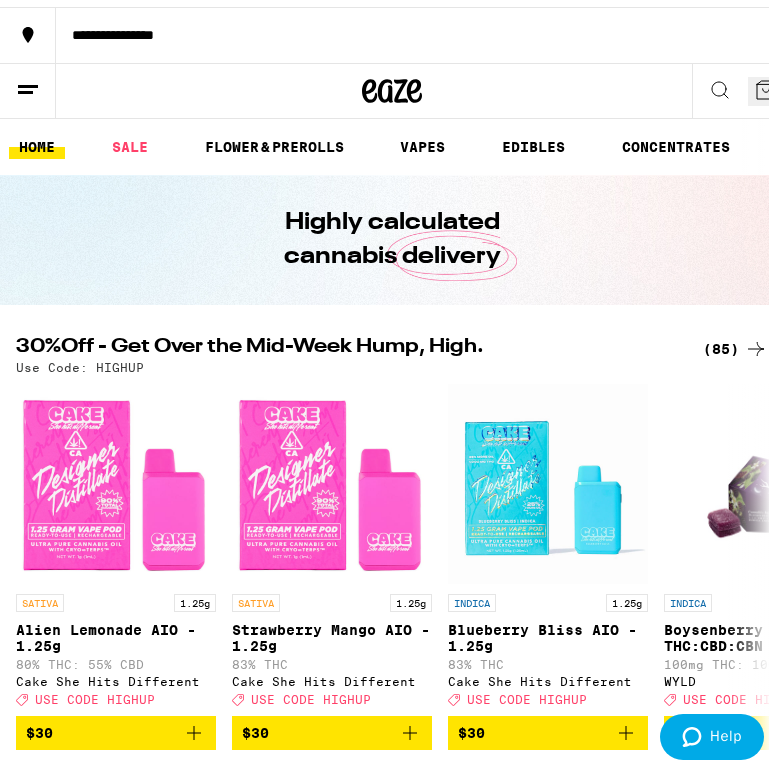 scroll, scrollTop: 0, scrollLeft: 0, axis: both 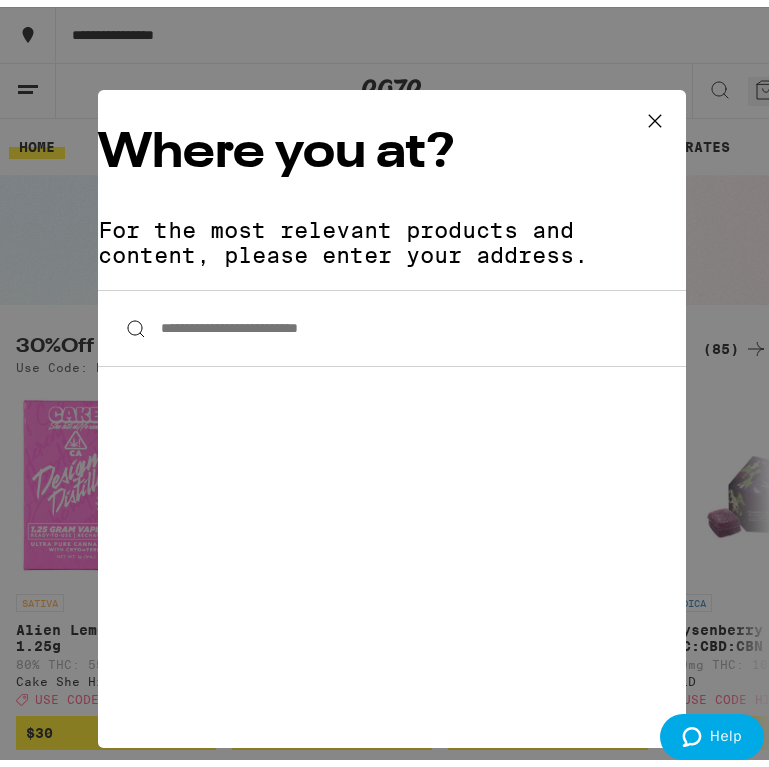 click on "**********" at bounding box center [392, 321] 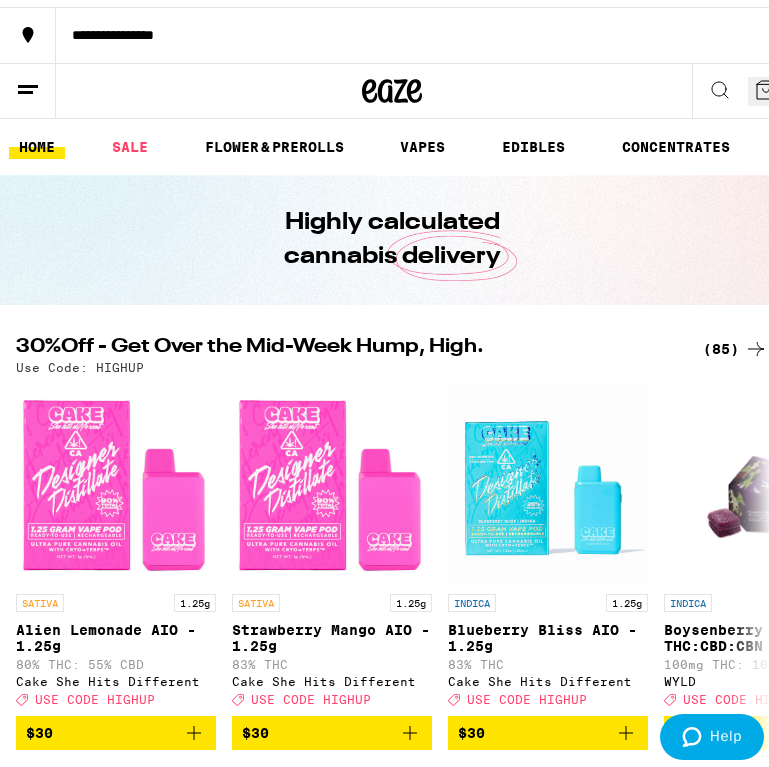 click 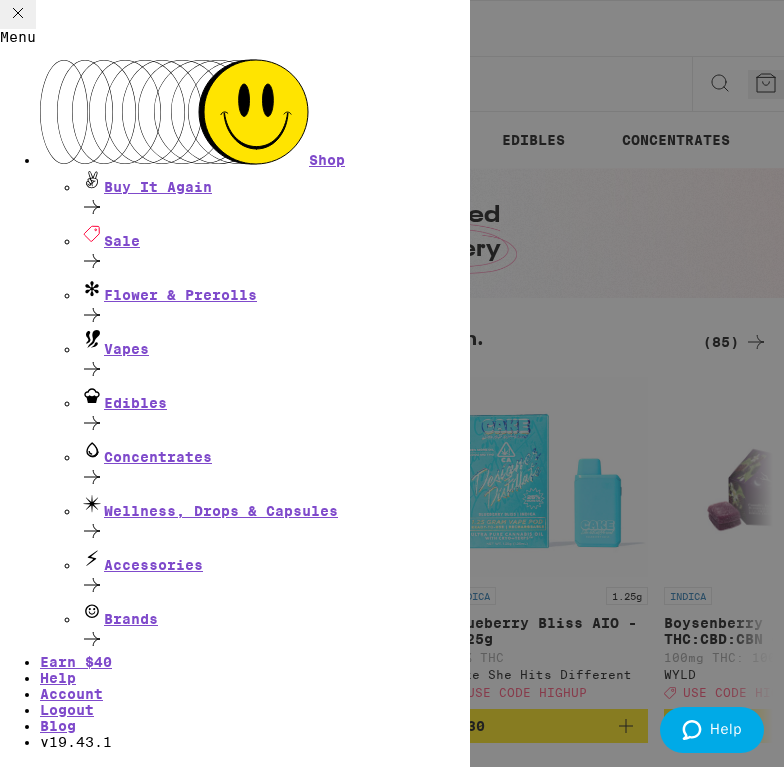 click on "Menu Shop Buy It Again Sale Flower & Prerolls Vapes Edibles Concentrates Wellness, Drops & Capsules Accessories Brands Earn $ 40 Help Account Logout Blog v  19.43.1" at bounding box center [392, 383] 